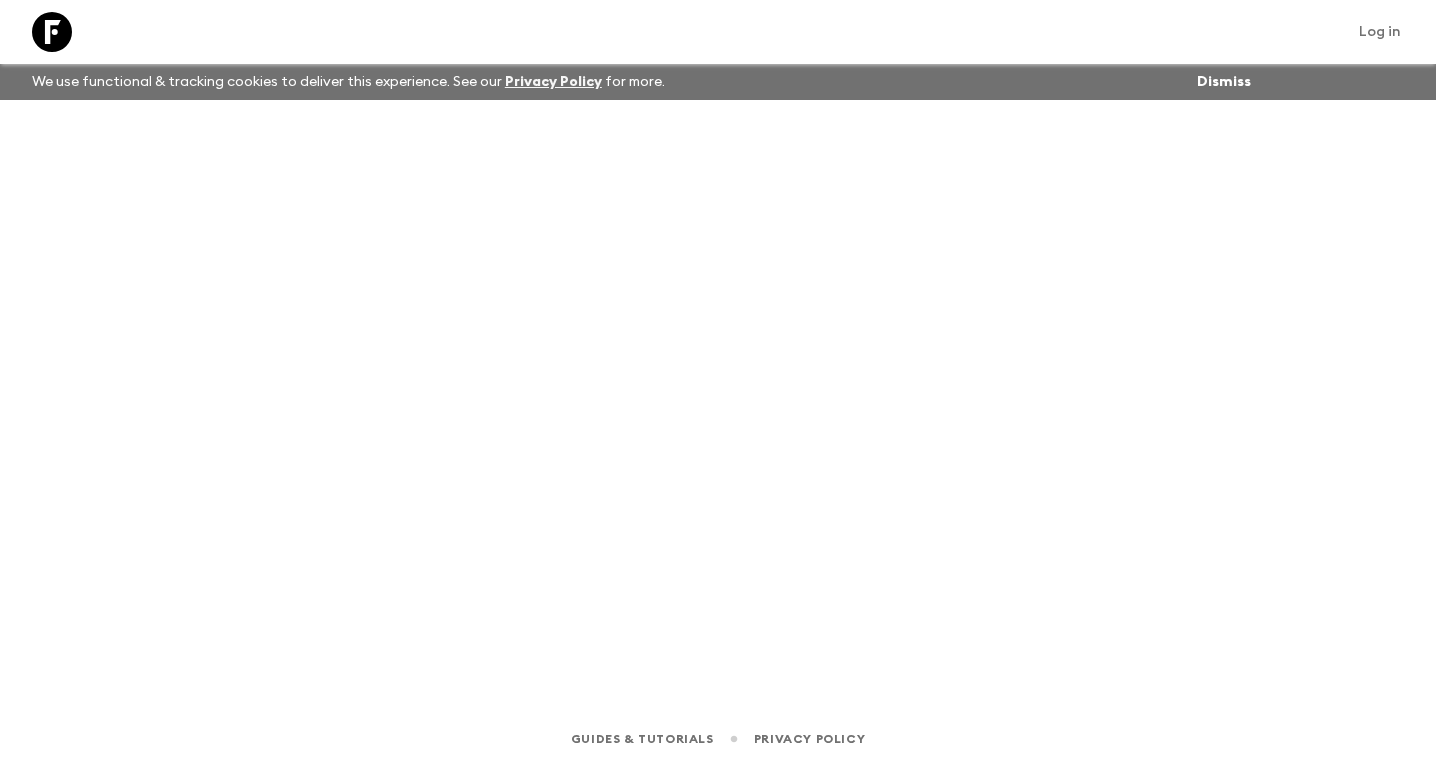 scroll, scrollTop: 0, scrollLeft: 0, axis: both 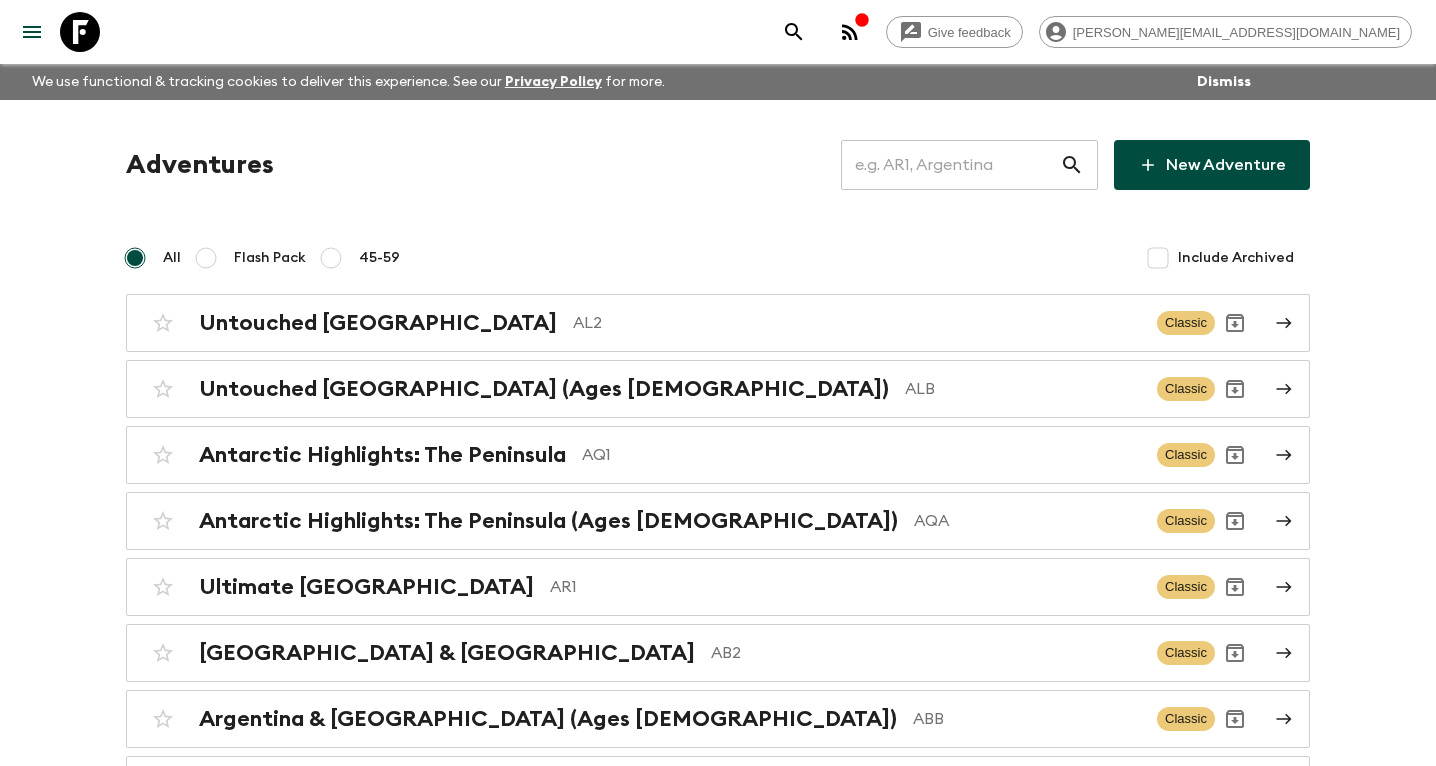 click 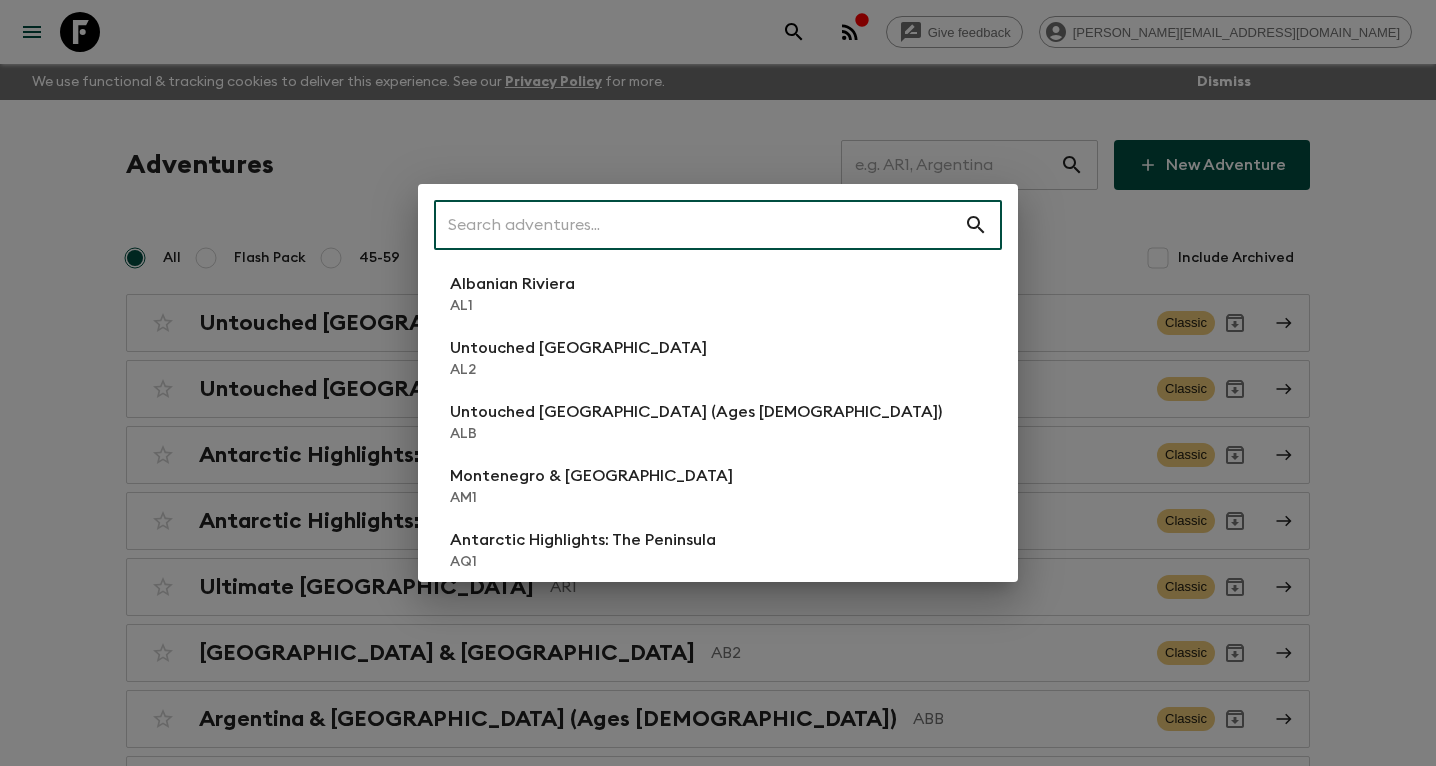 type on "u" 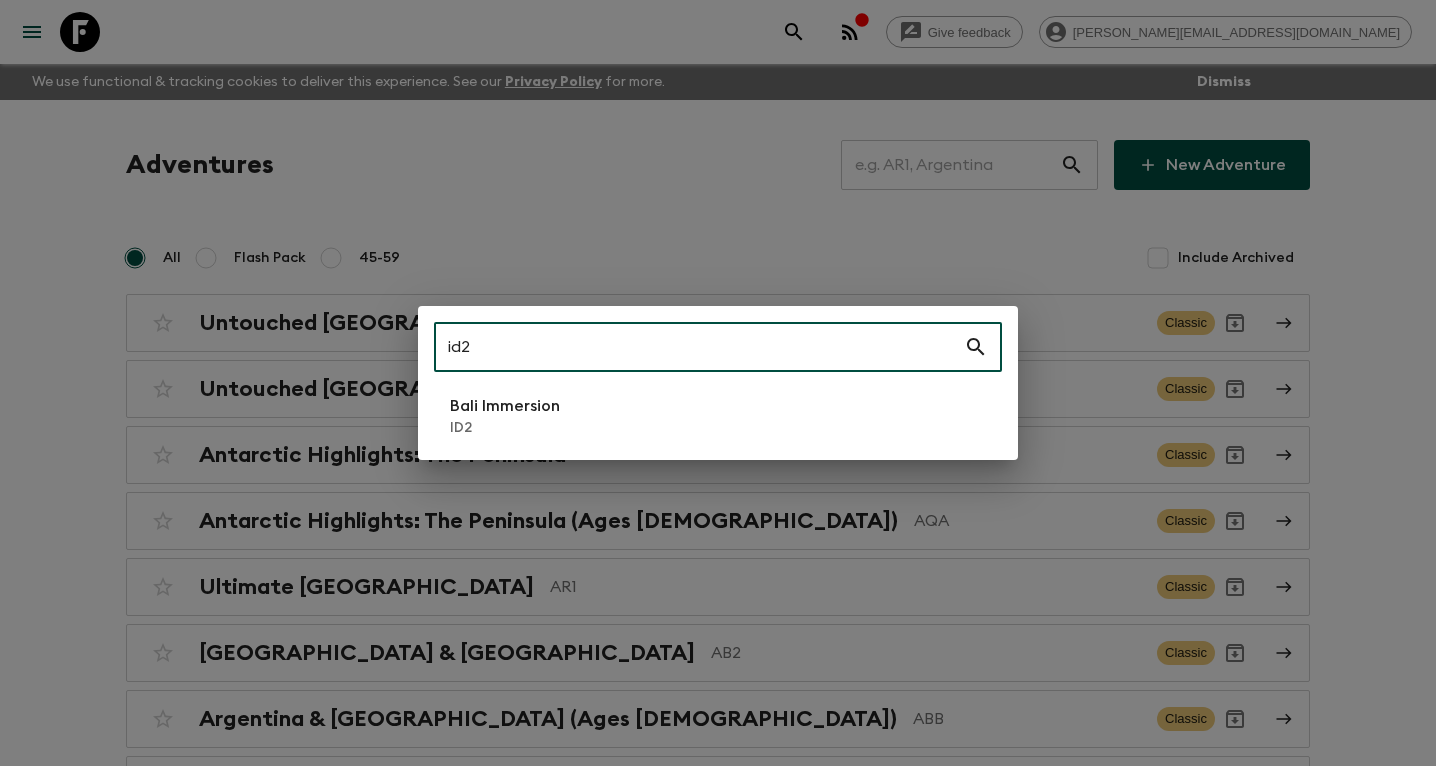 type on "id2" 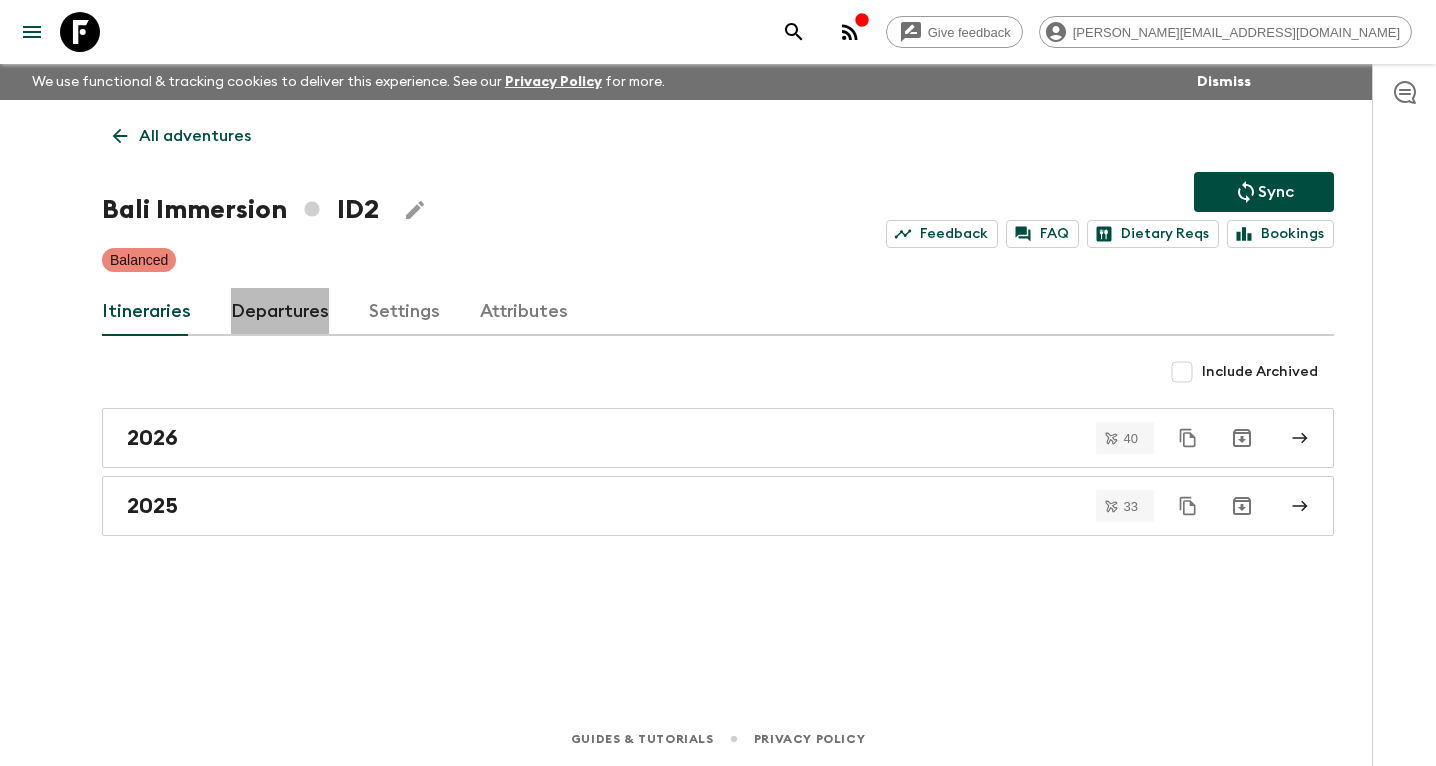 click on "Departures" at bounding box center [280, 312] 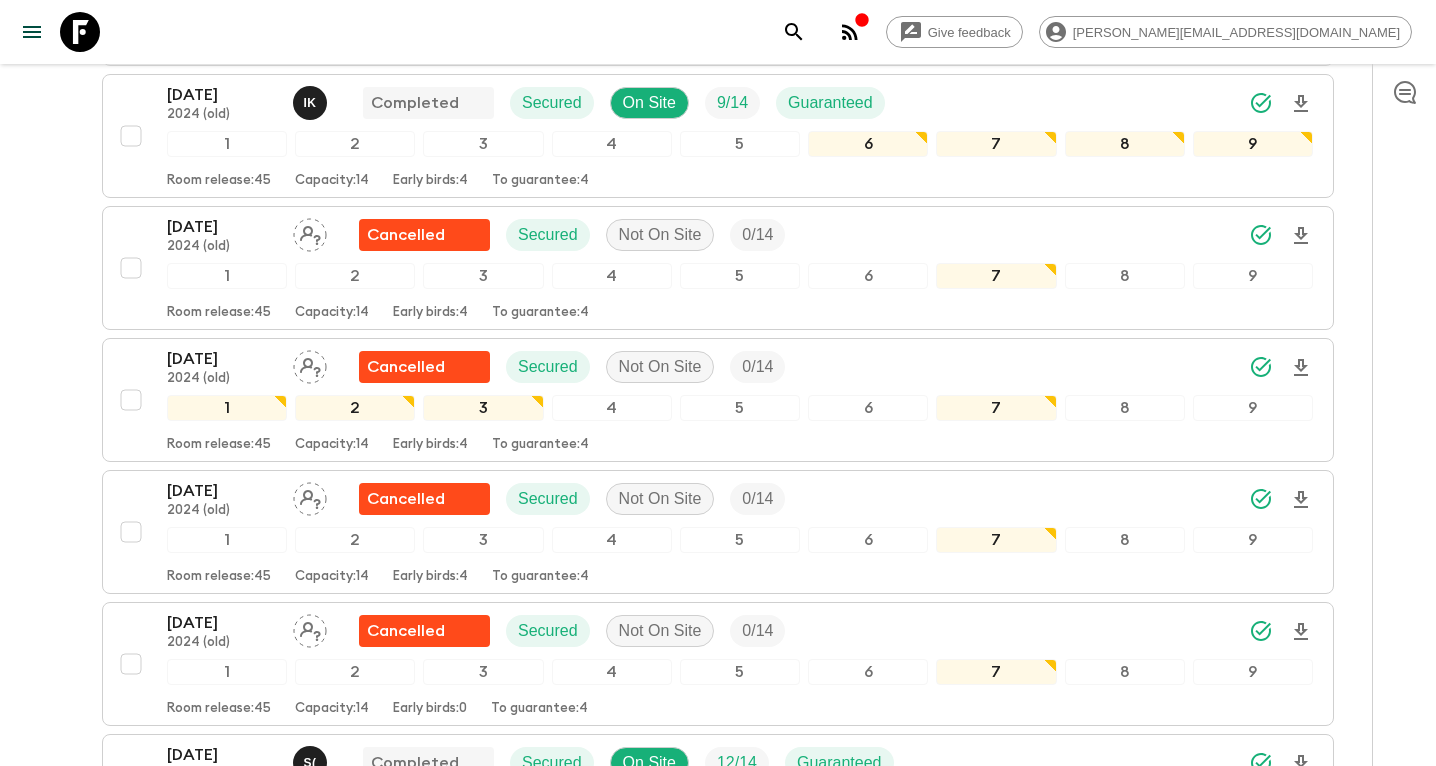 scroll, scrollTop: 6069, scrollLeft: 0, axis: vertical 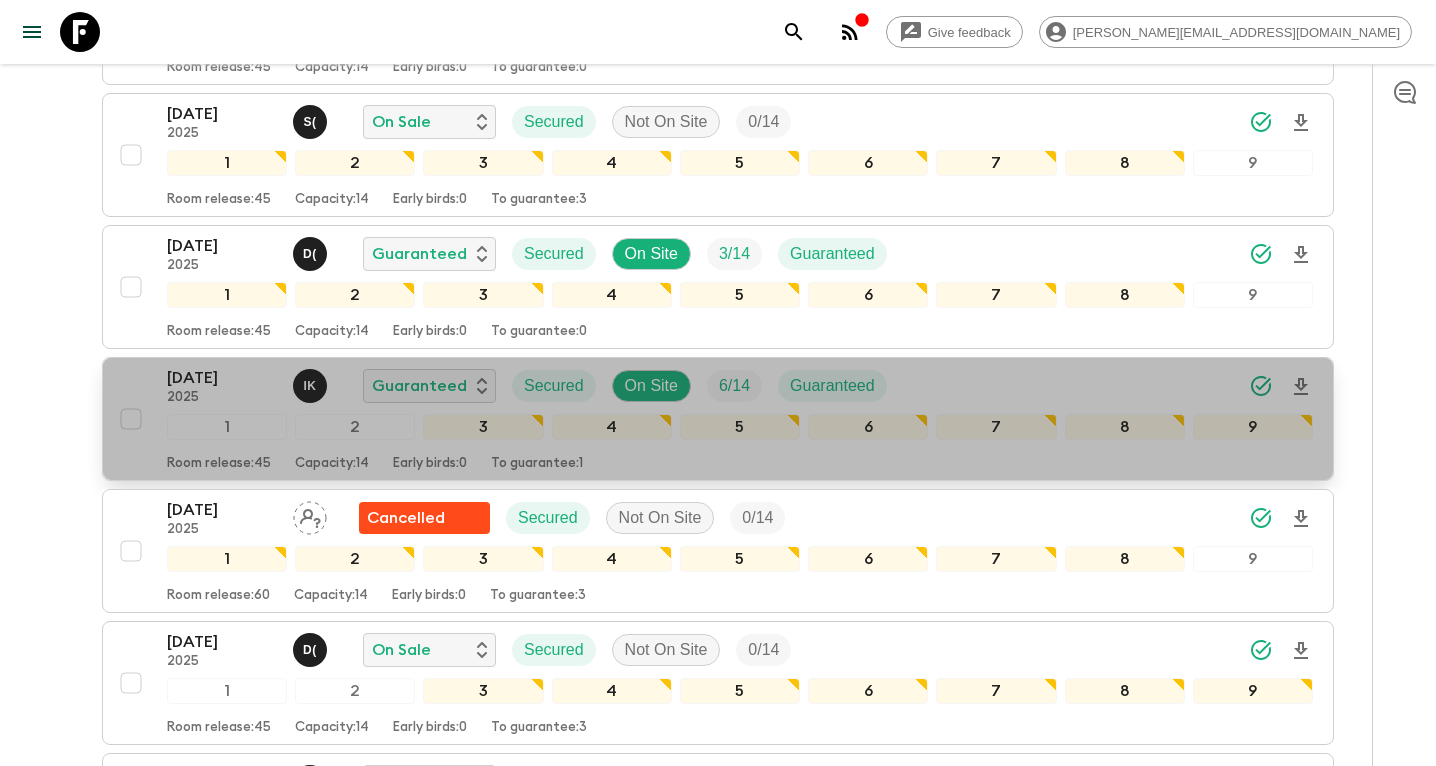 click on "[DATE]" at bounding box center (222, 378) 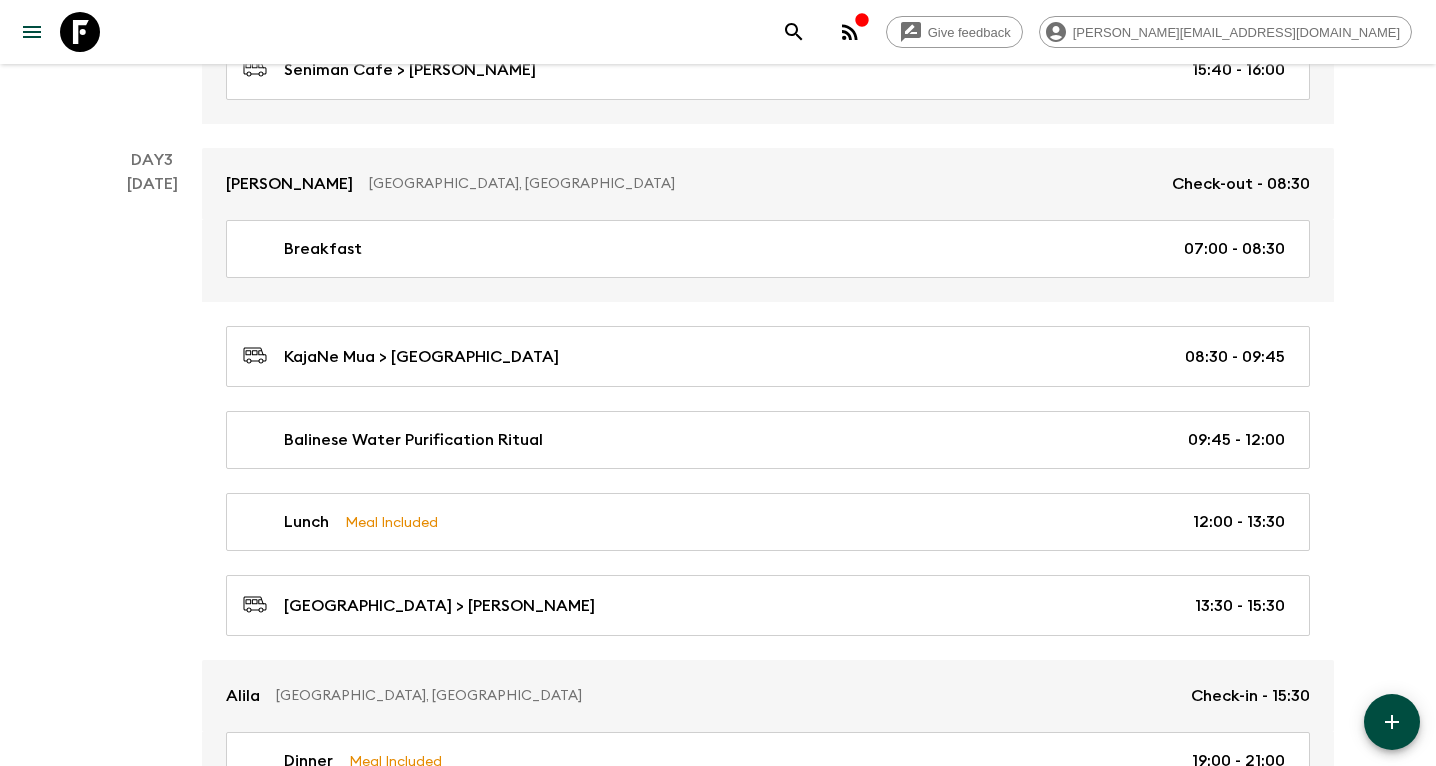 scroll, scrollTop: 1447, scrollLeft: 0, axis: vertical 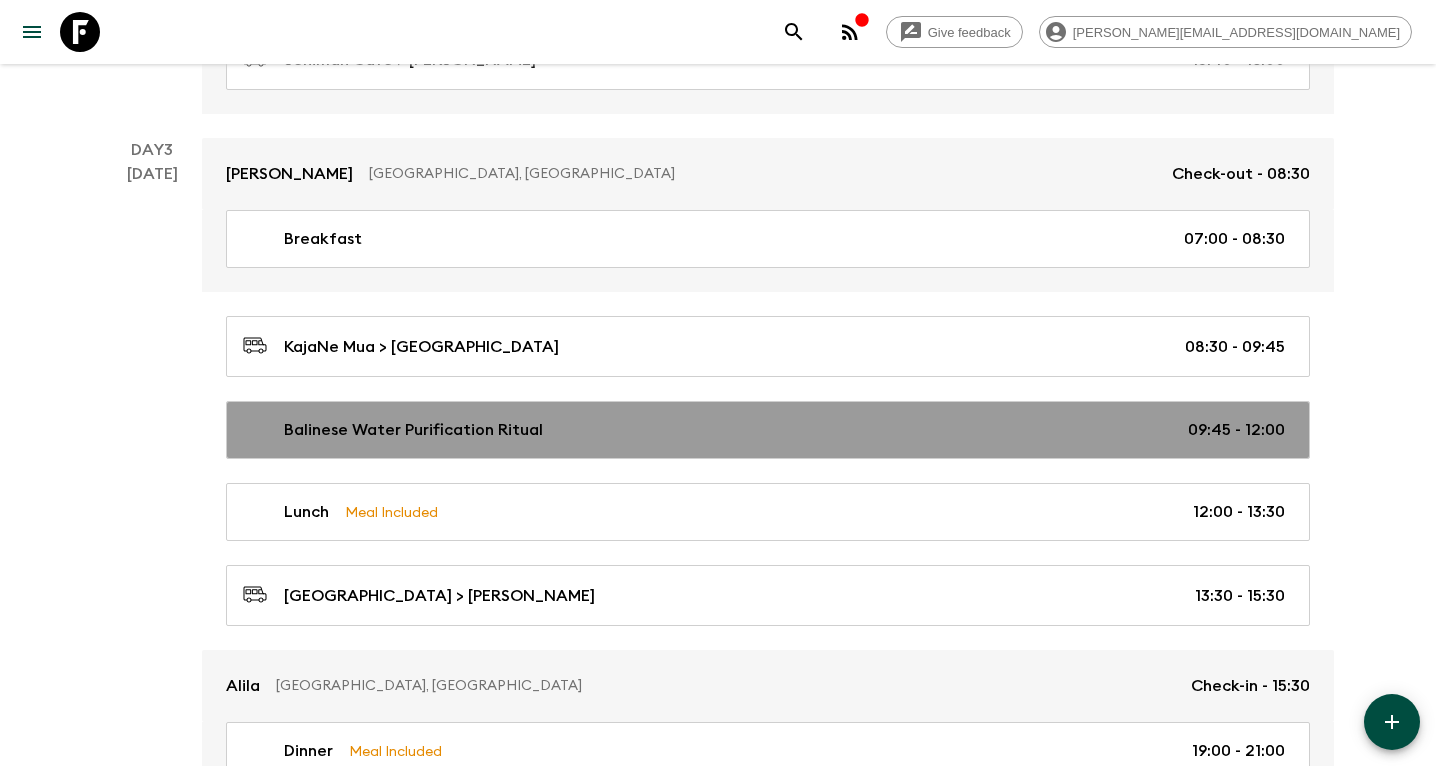click on "Balinese Water Purification Ritual 09:45 - 12:00" at bounding box center [764, 430] 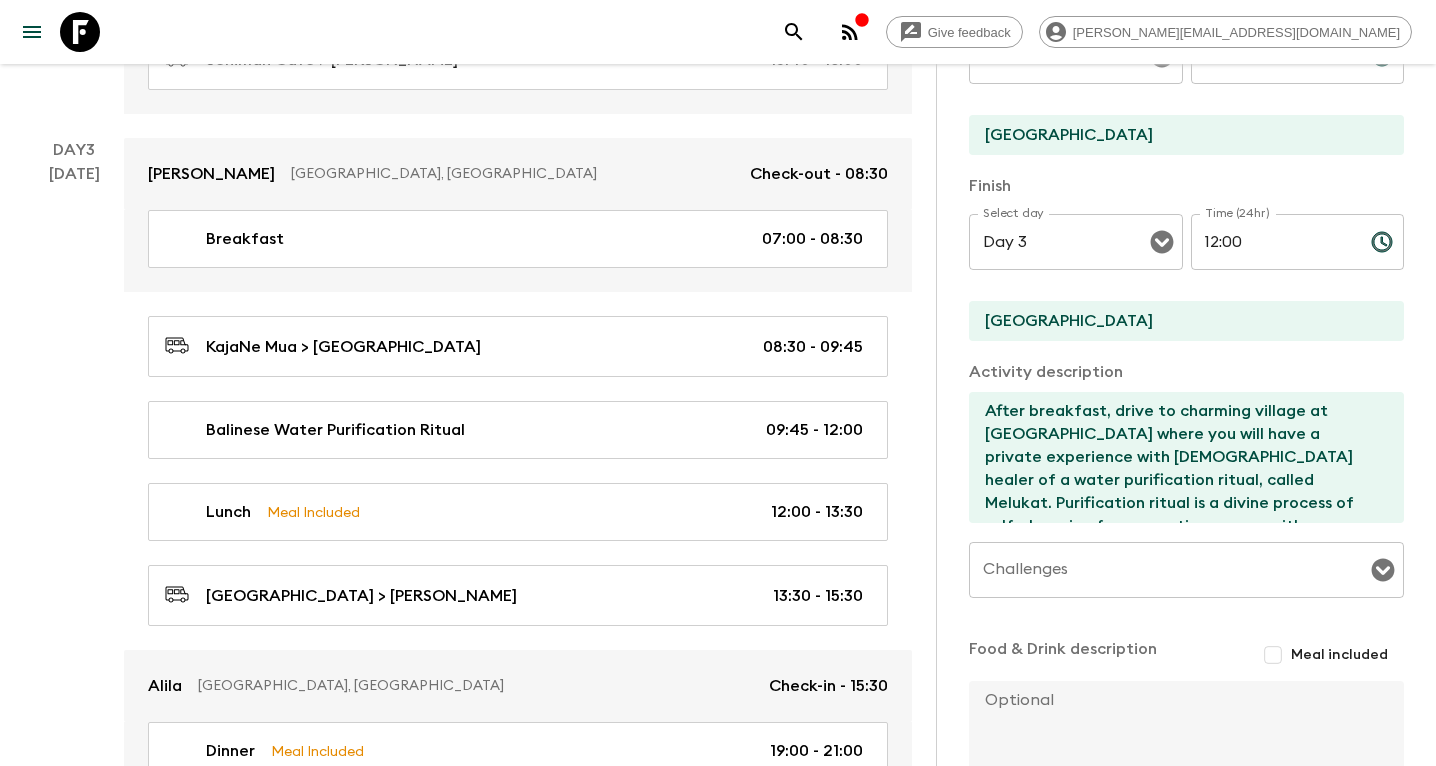 scroll, scrollTop: 412, scrollLeft: 0, axis: vertical 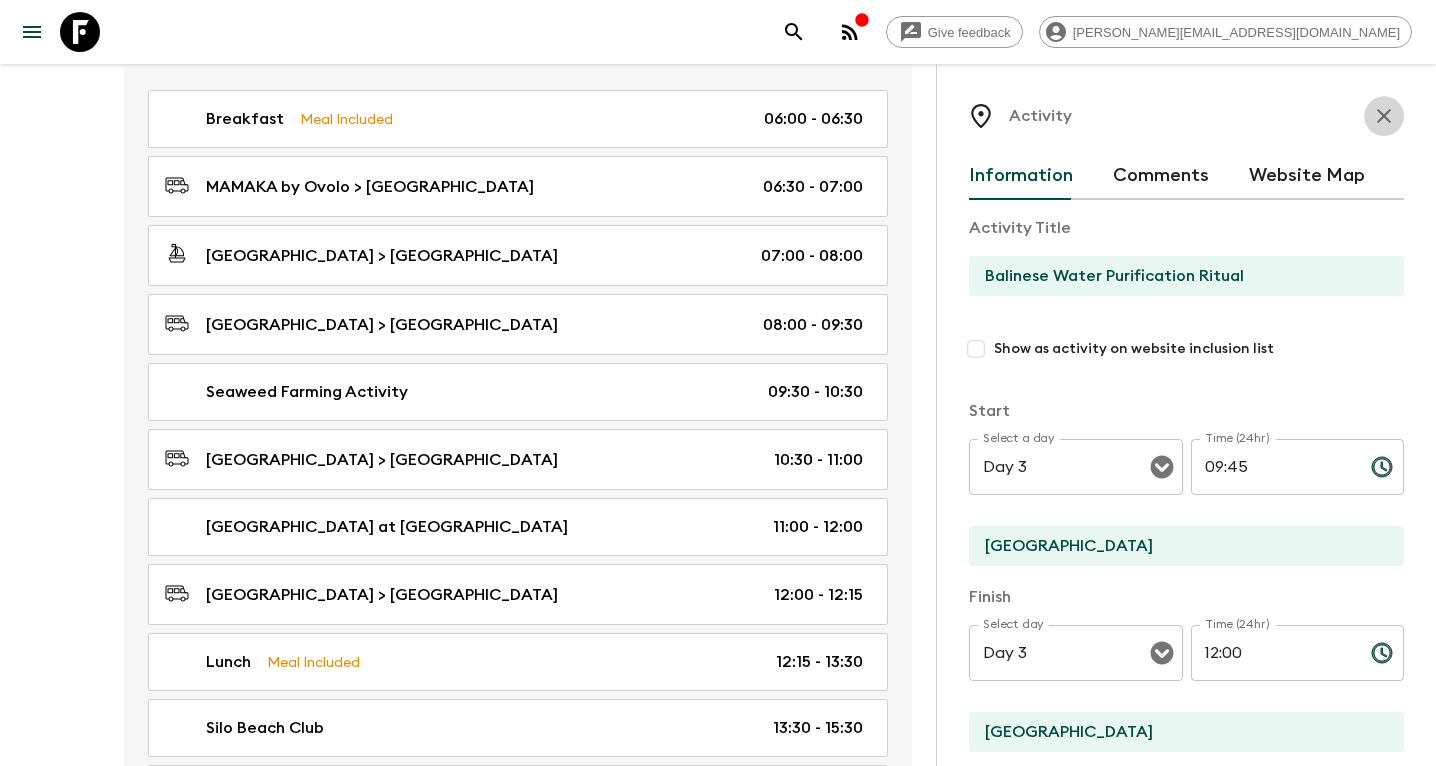 click 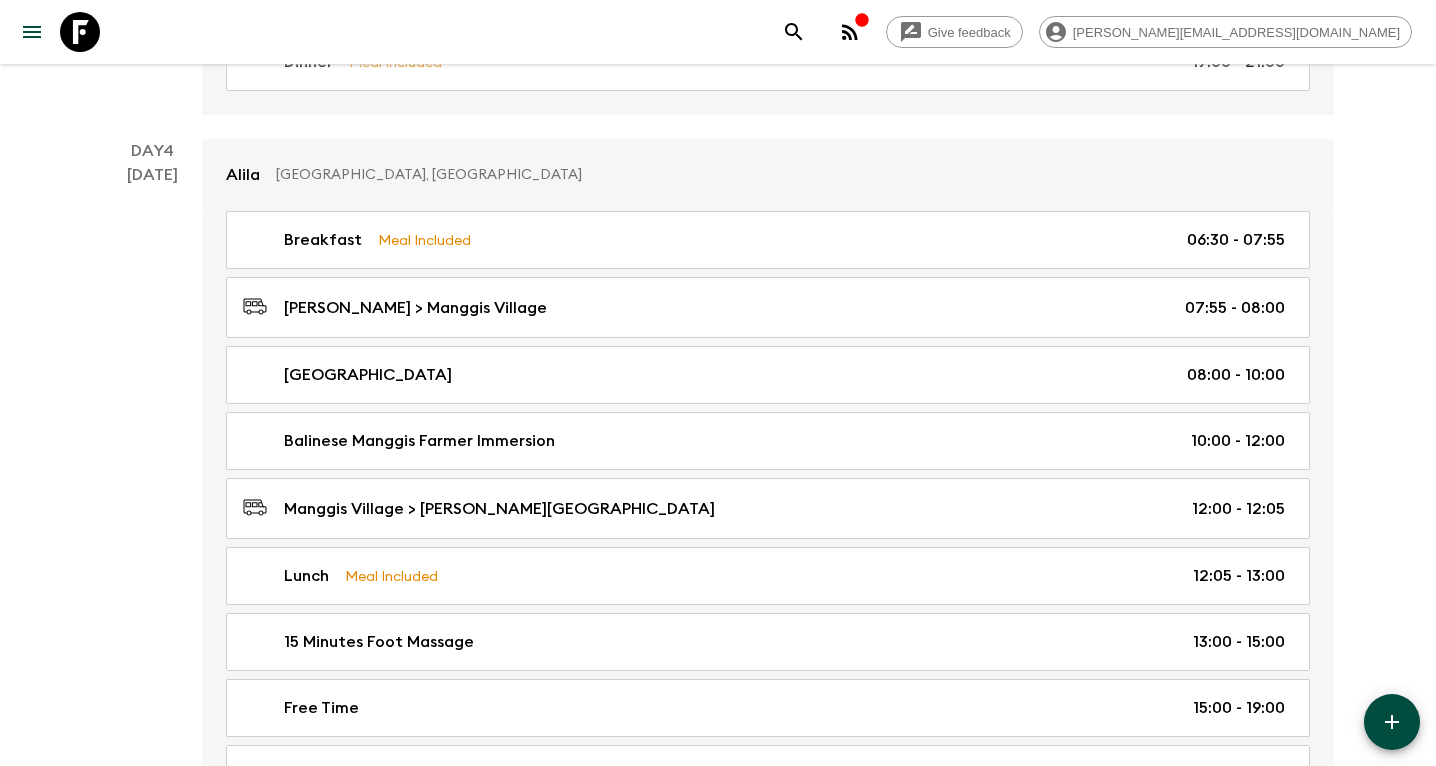 scroll, scrollTop: 2138, scrollLeft: 0, axis: vertical 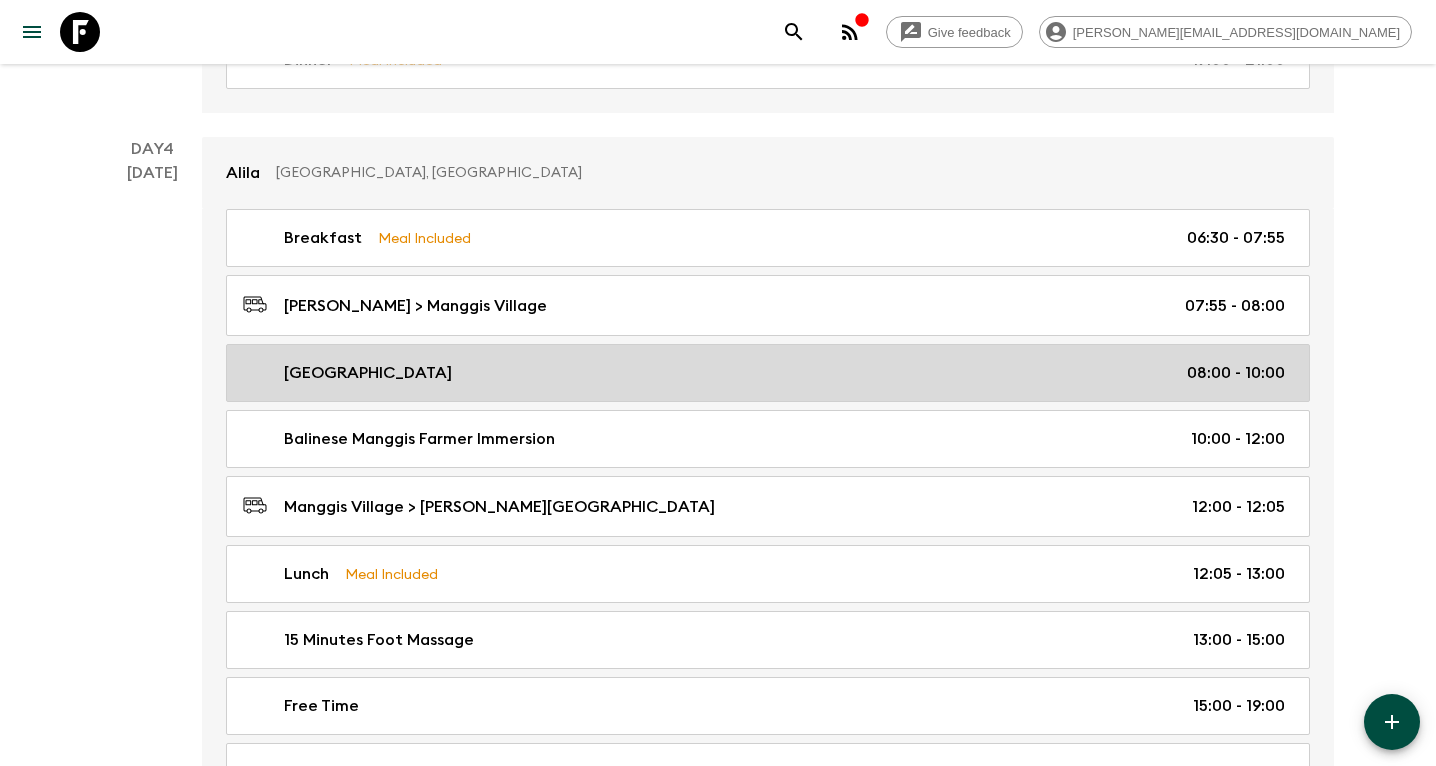 click on "[GEOGRAPHIC_DATA]" at bounding box center [368, 373] 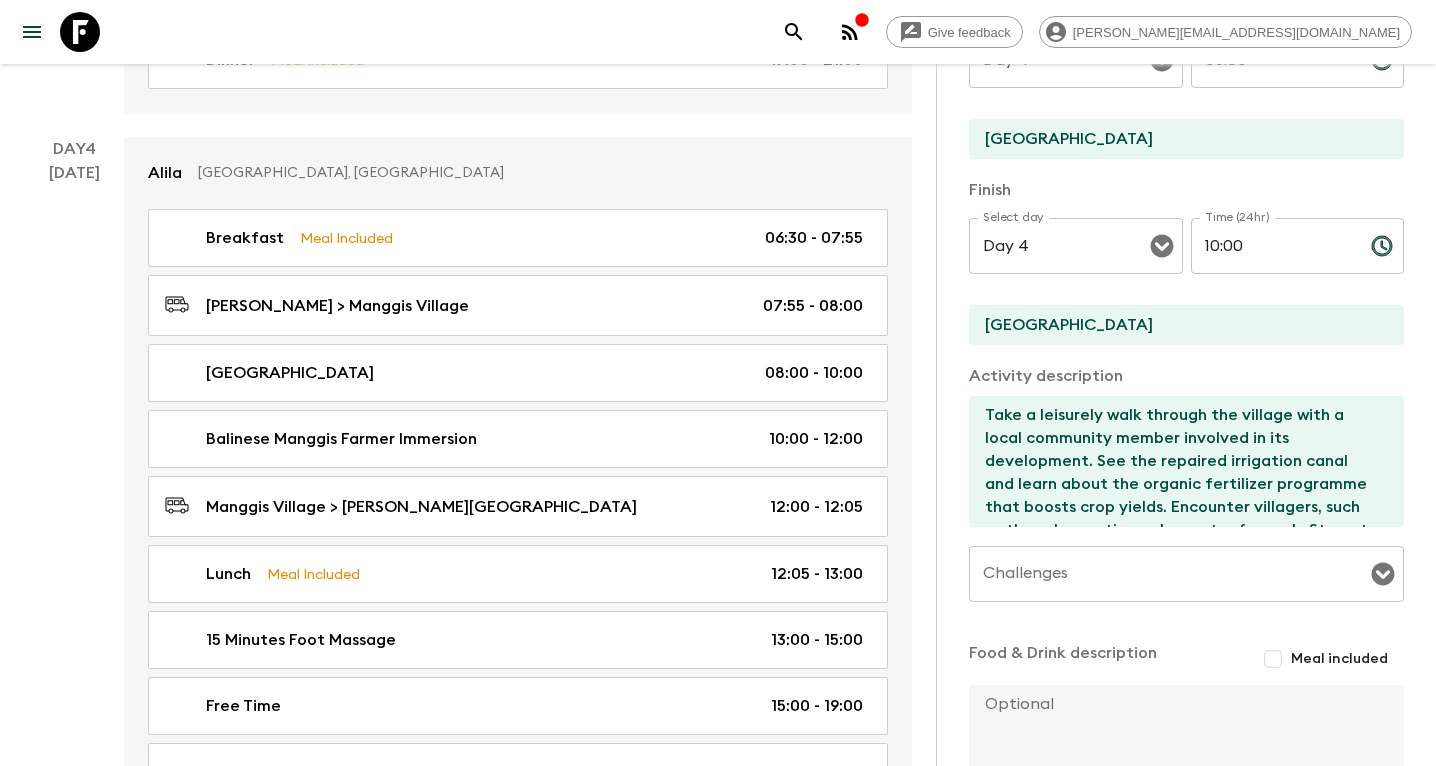 scroll, scrollTop: 409, scrollLeft: 0, axis: vertical 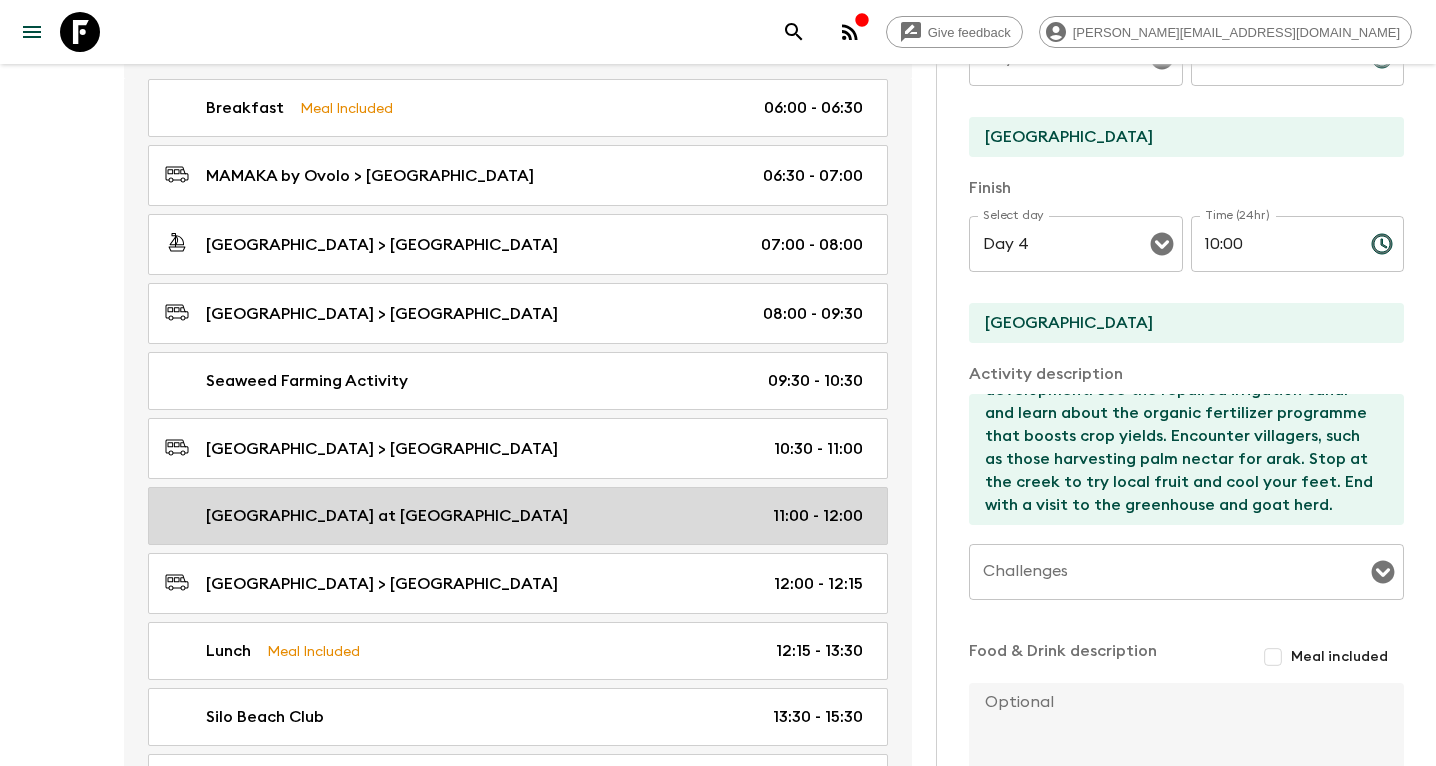 click on "[GEOGRAPHIC_DATA] at [GEOGRAPHIC_DATA] 11:00 - 12:00" at bounding box center (518, 516) 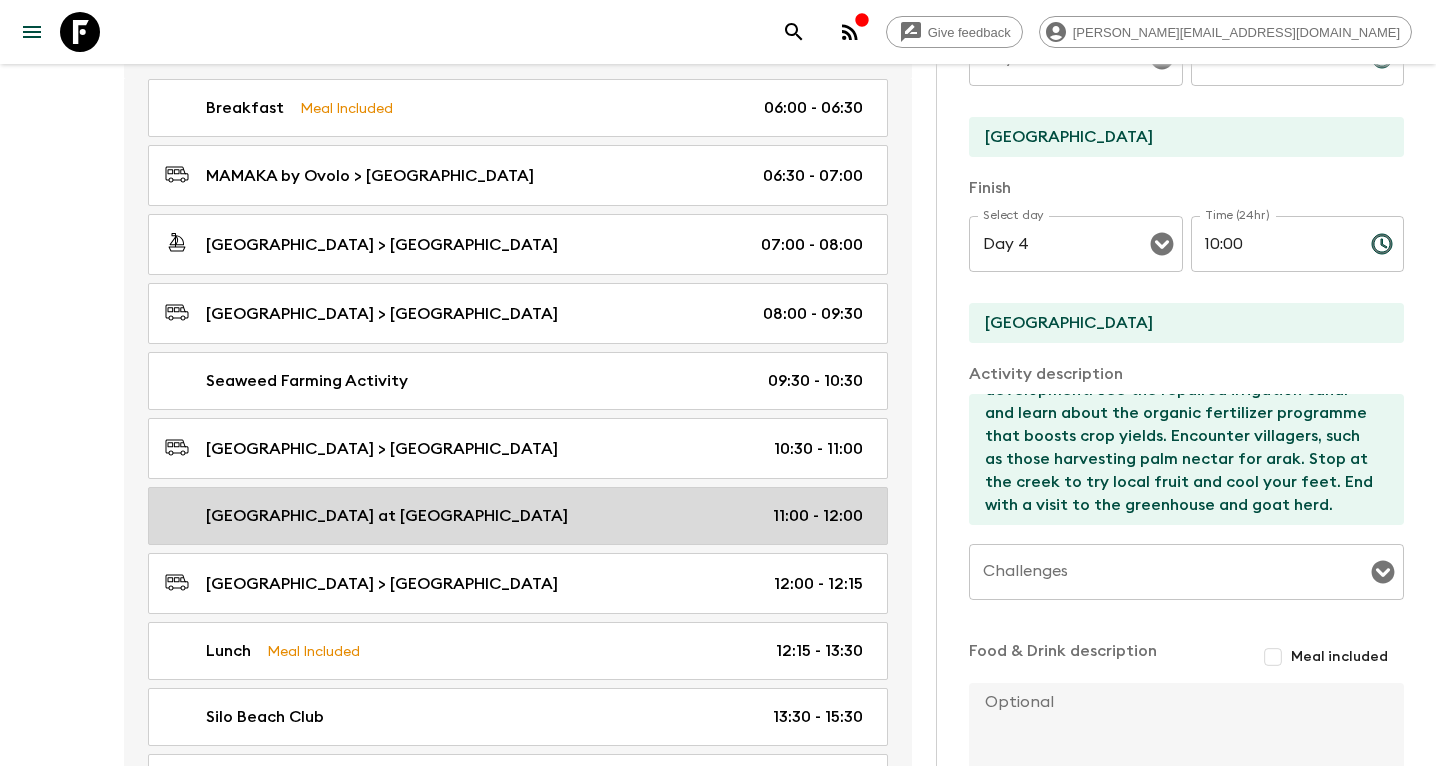 type on "[GEOGRAPHIC_DATA] at [GEOGRAPHIC_DATA]" 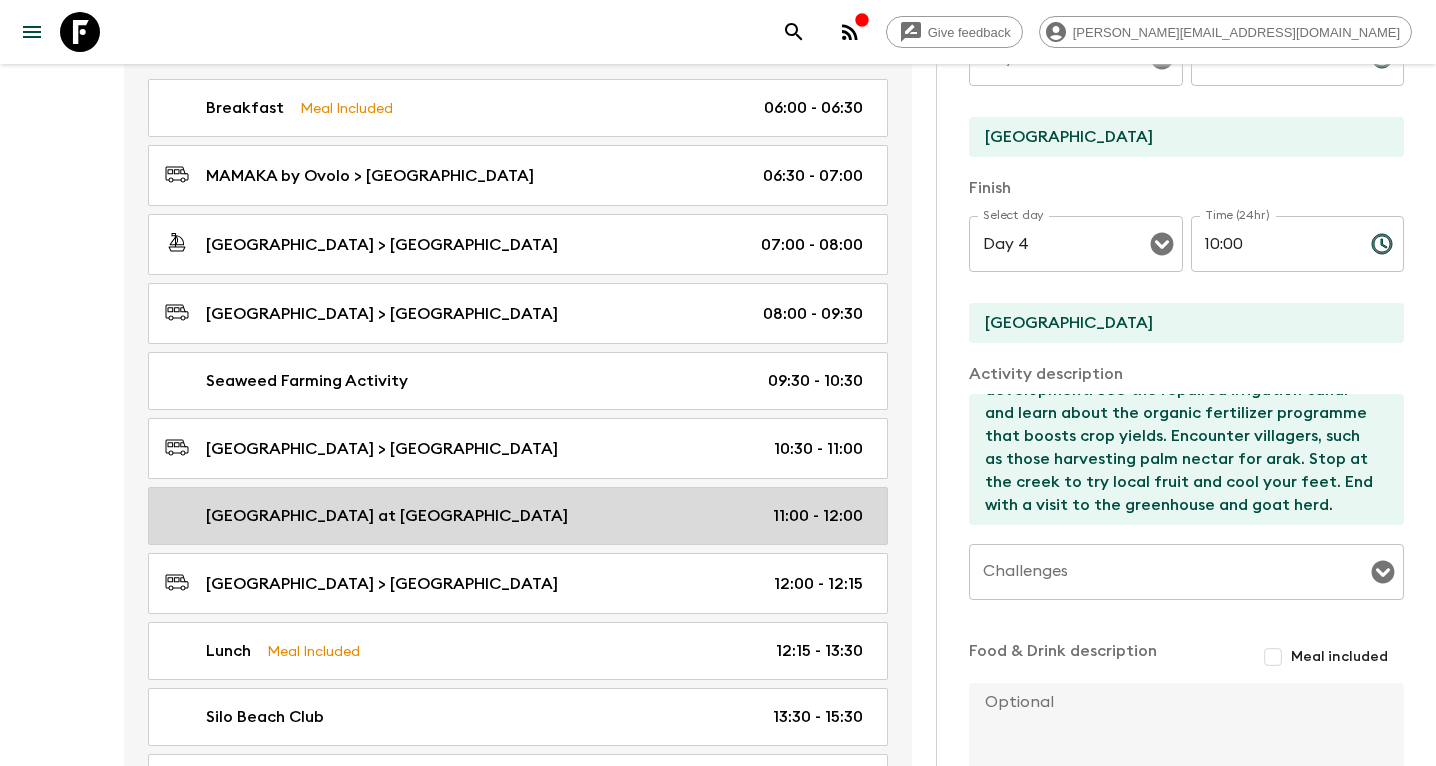 type on "[GEOGRAPHIC_DATA]" 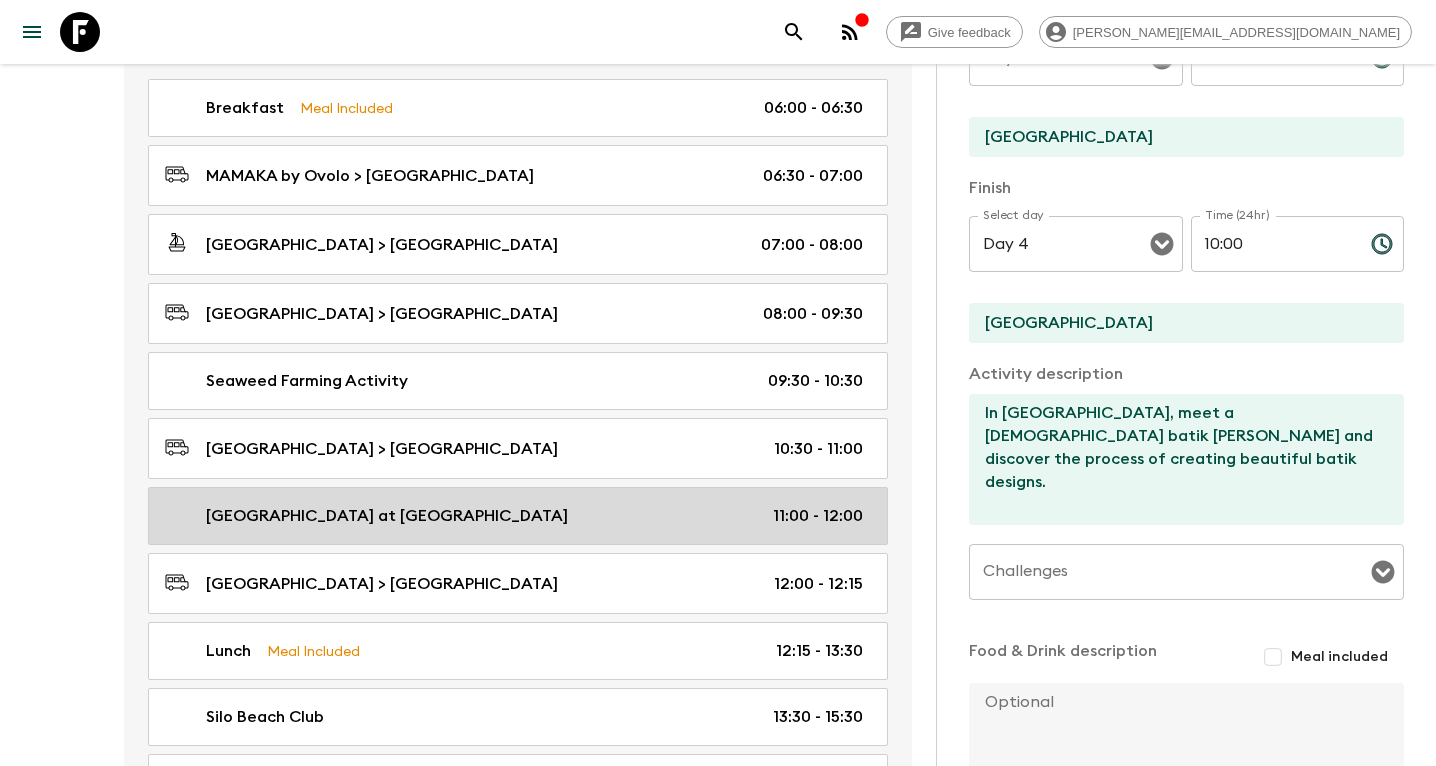 type on "Day 7" 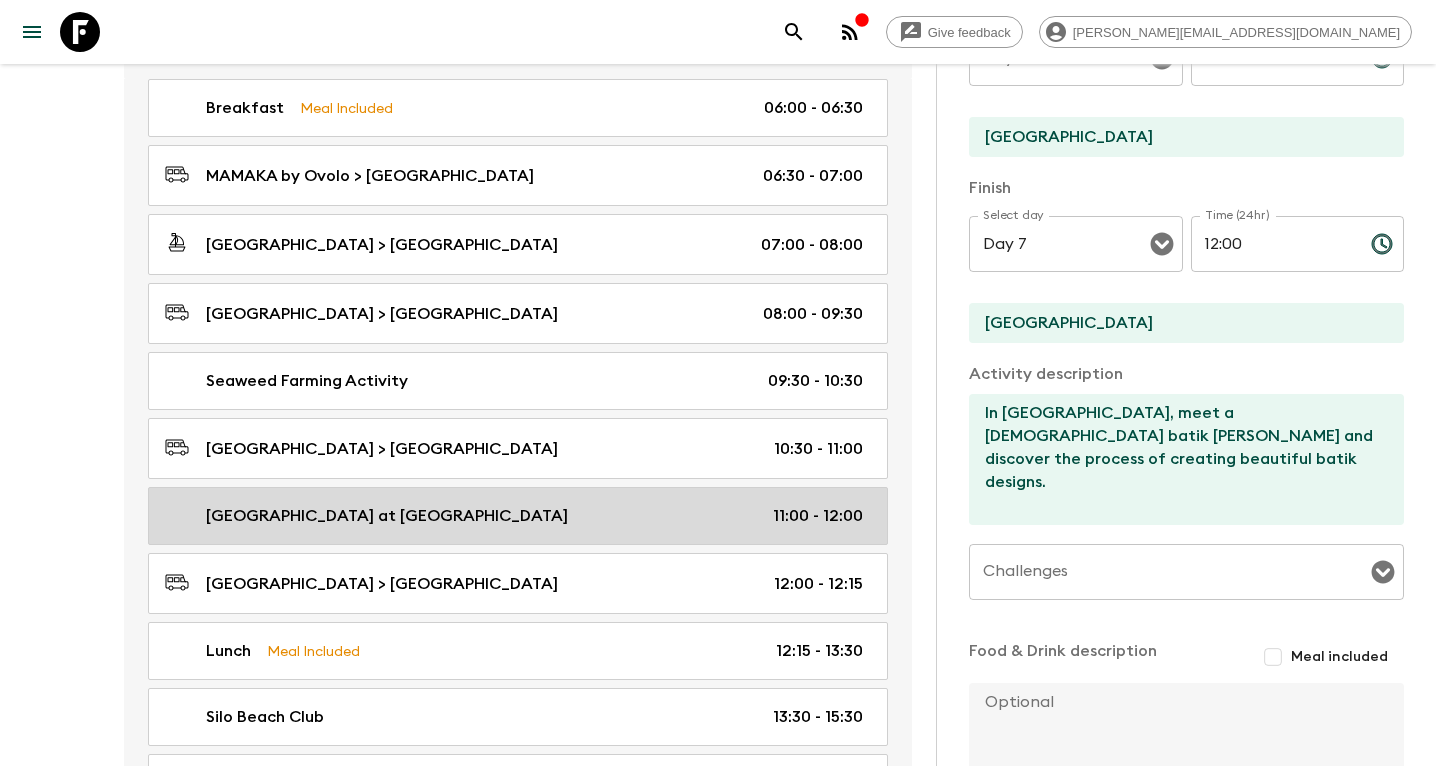 scroll, scrollTop: 0, scrollLeft: 0, axis: both 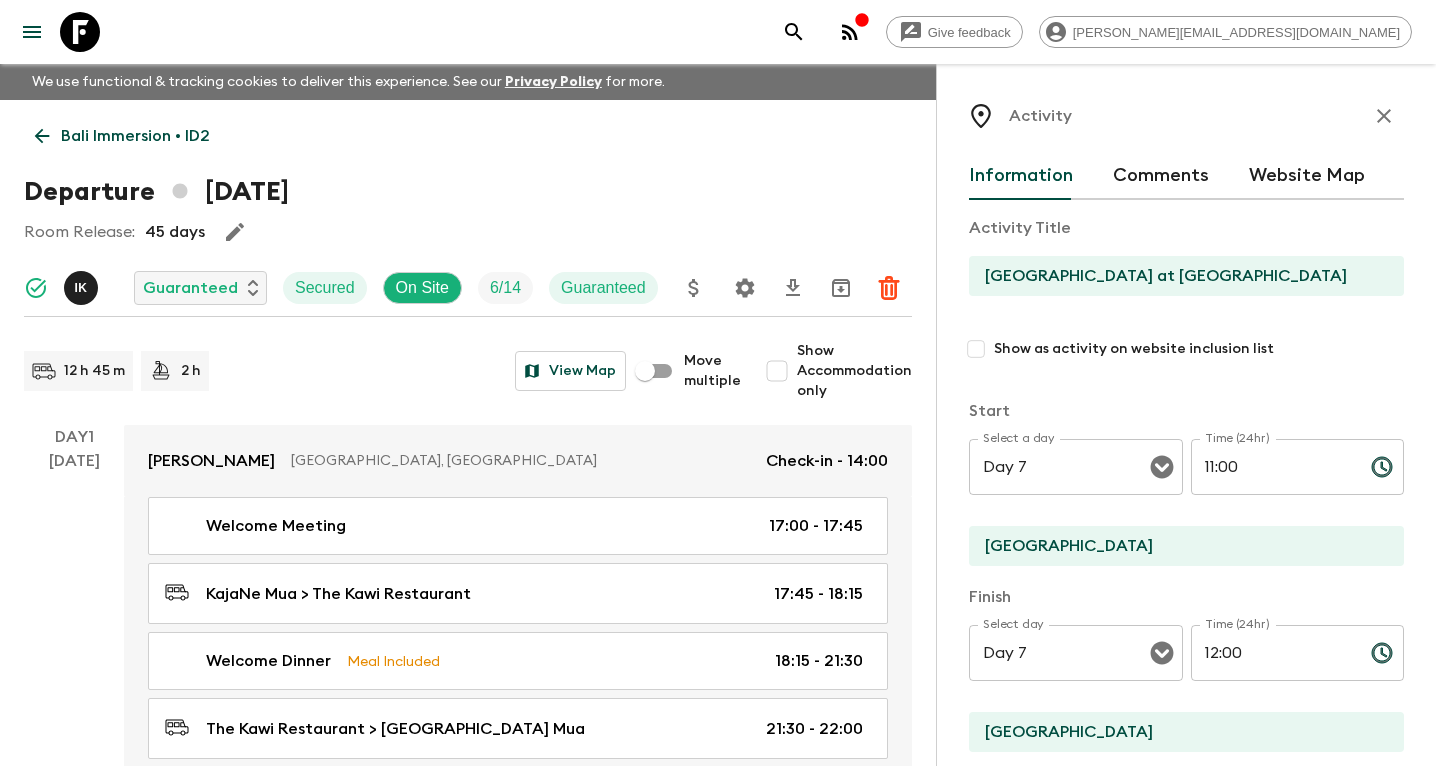 click 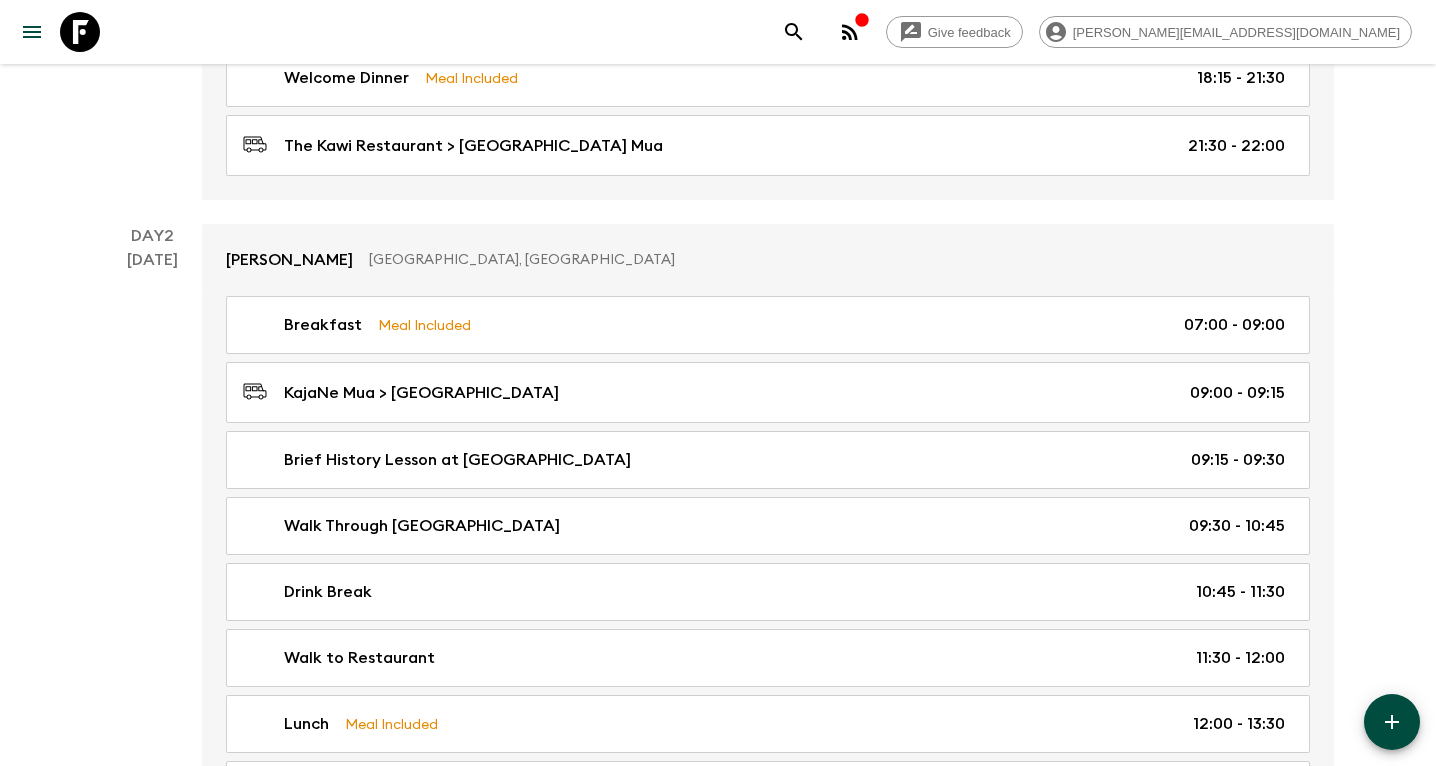 scroll, scrollTop: 581, scrollLeft: 0, axis: vertical 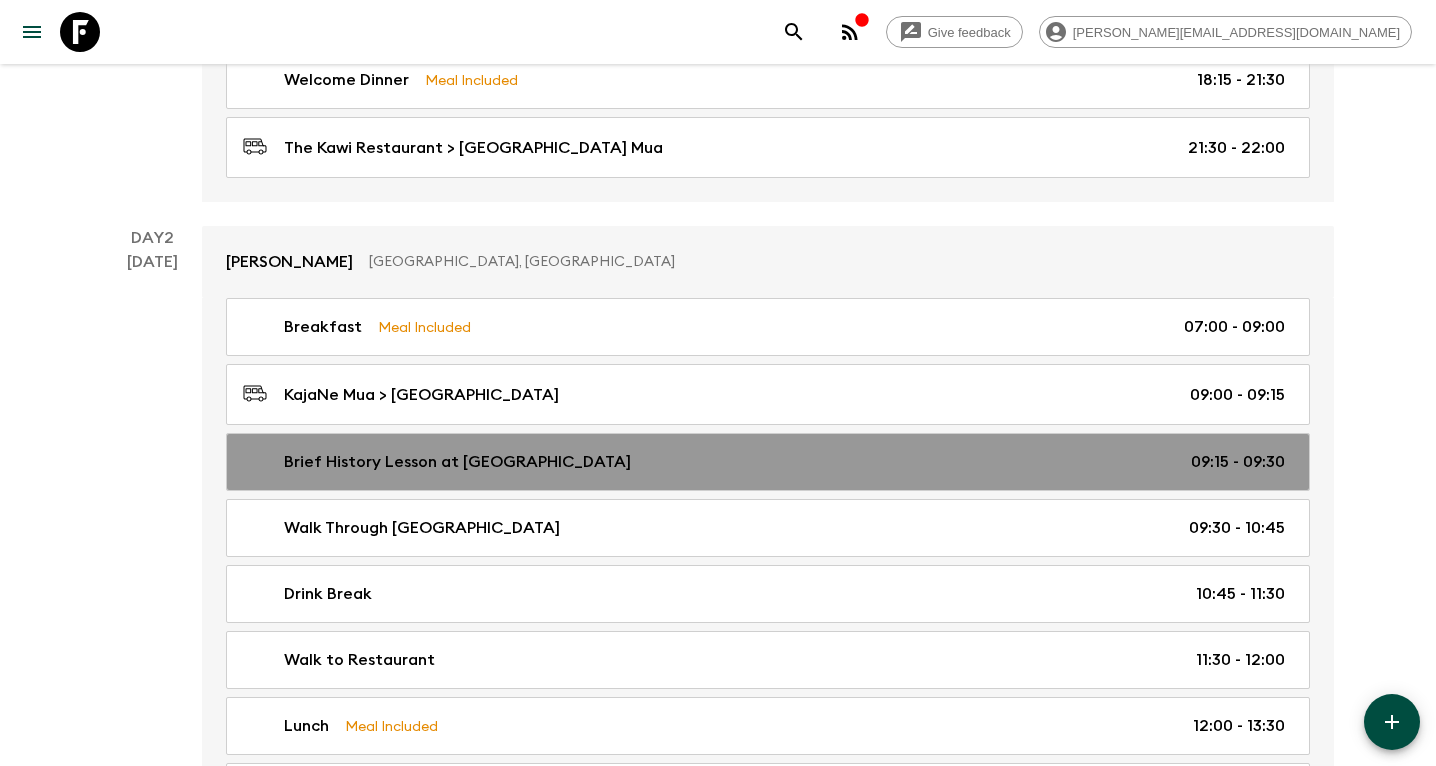 click on "Brief History Lesson at [GEOGRAPHIC_DATA]" at bounding box center [457, 462] 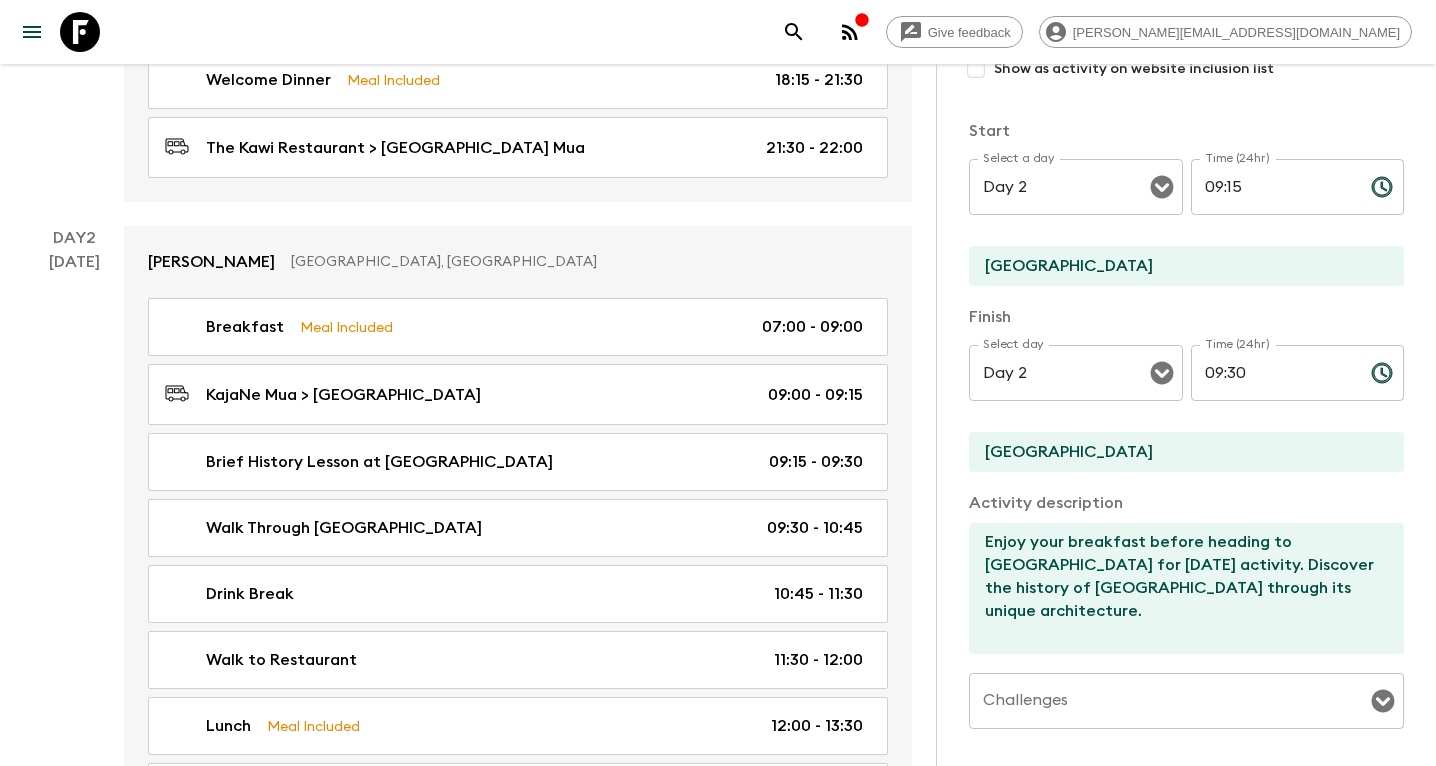 scroll, scrollTop: 315, scrollLeft: 0, axis: vertical 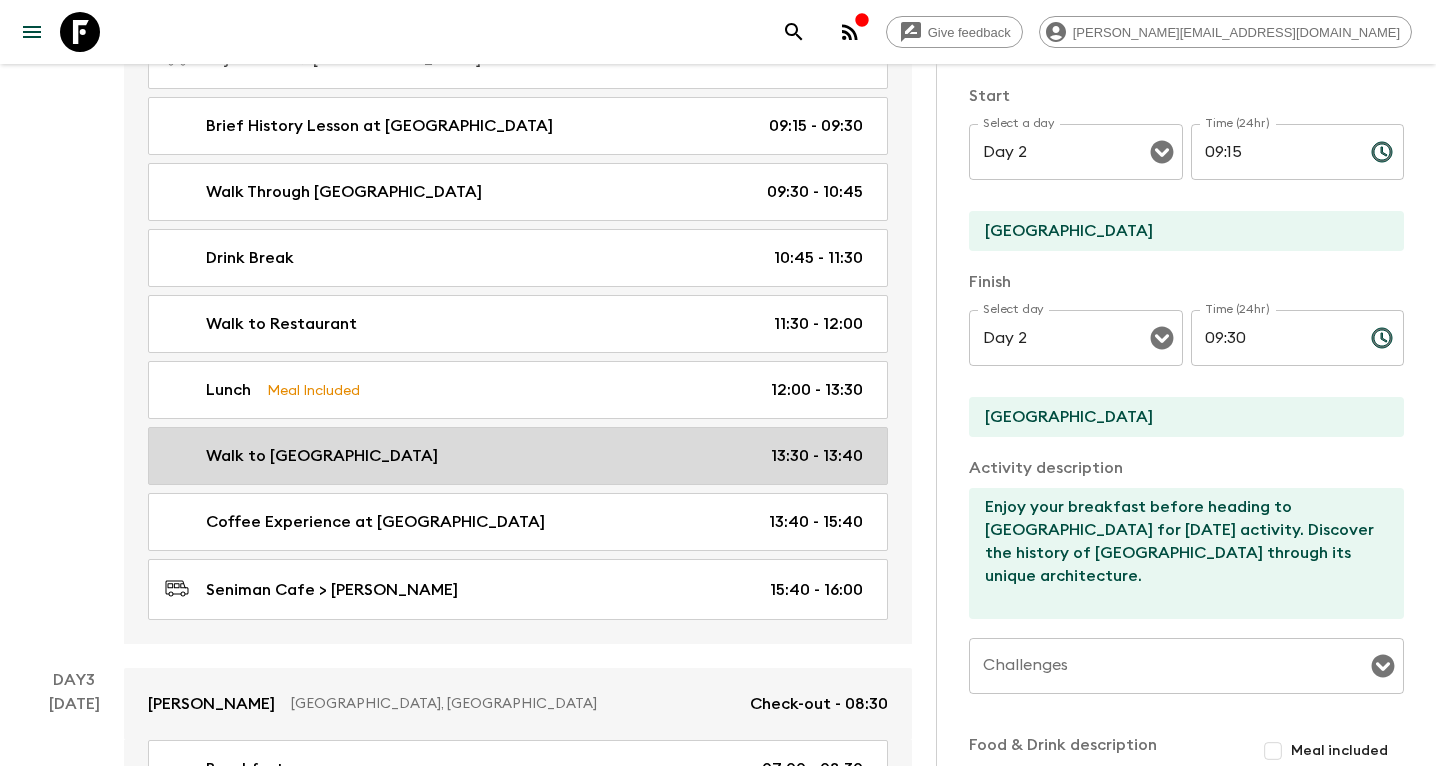 click on "Walk to Seniman Cafe 13:30 - 13:40" at bounding box center (514, 456) 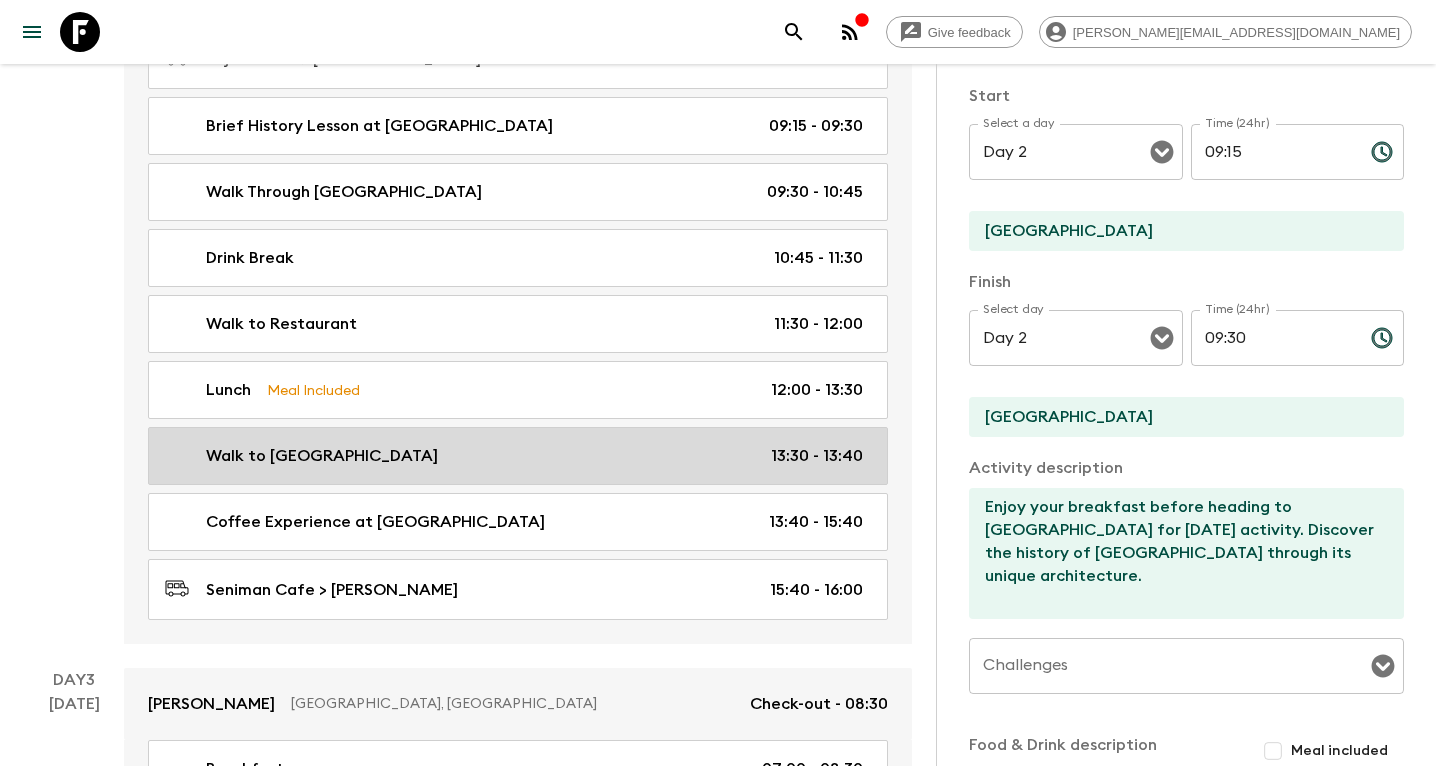 type on "Walk to [GEOGRAPHIC_DATA]" 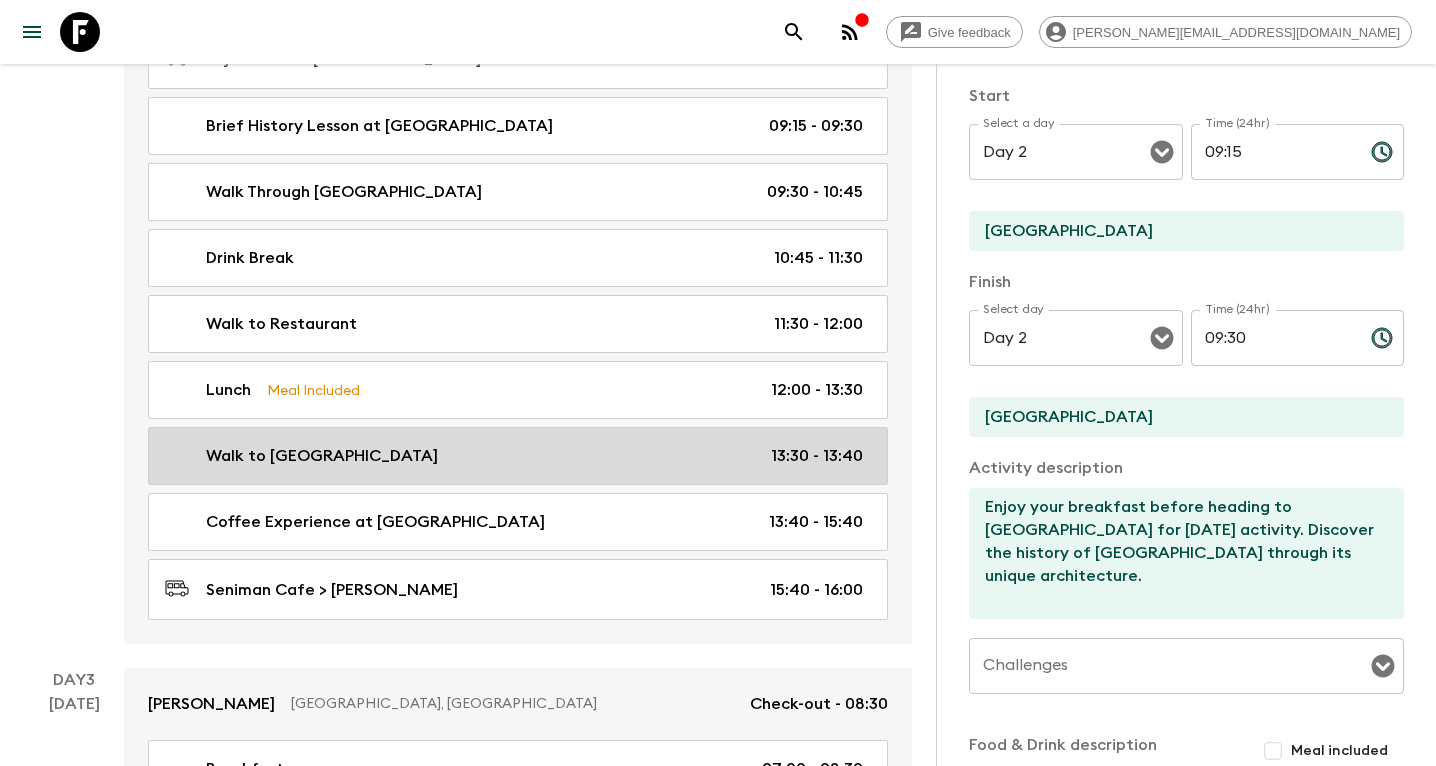 type on "Cafe Lotus" 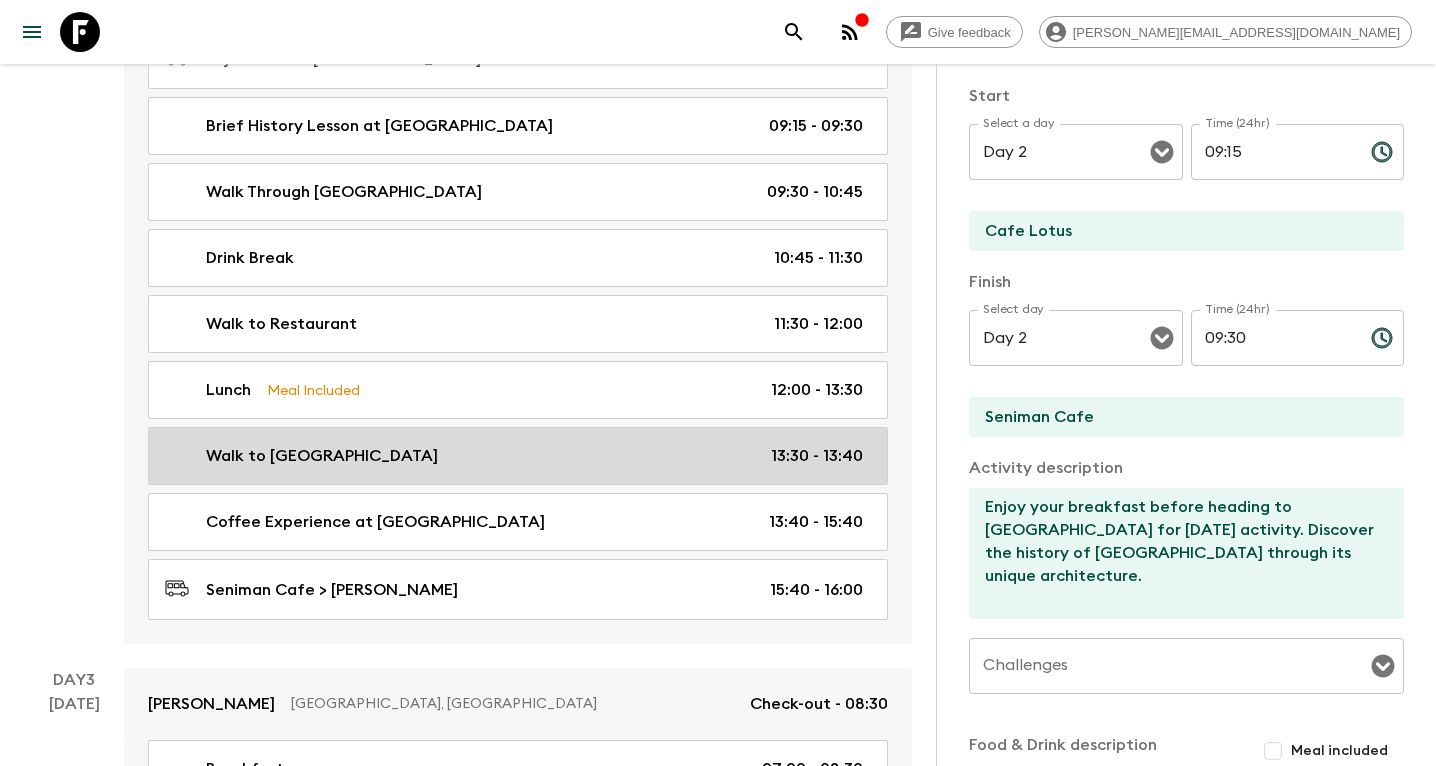 type 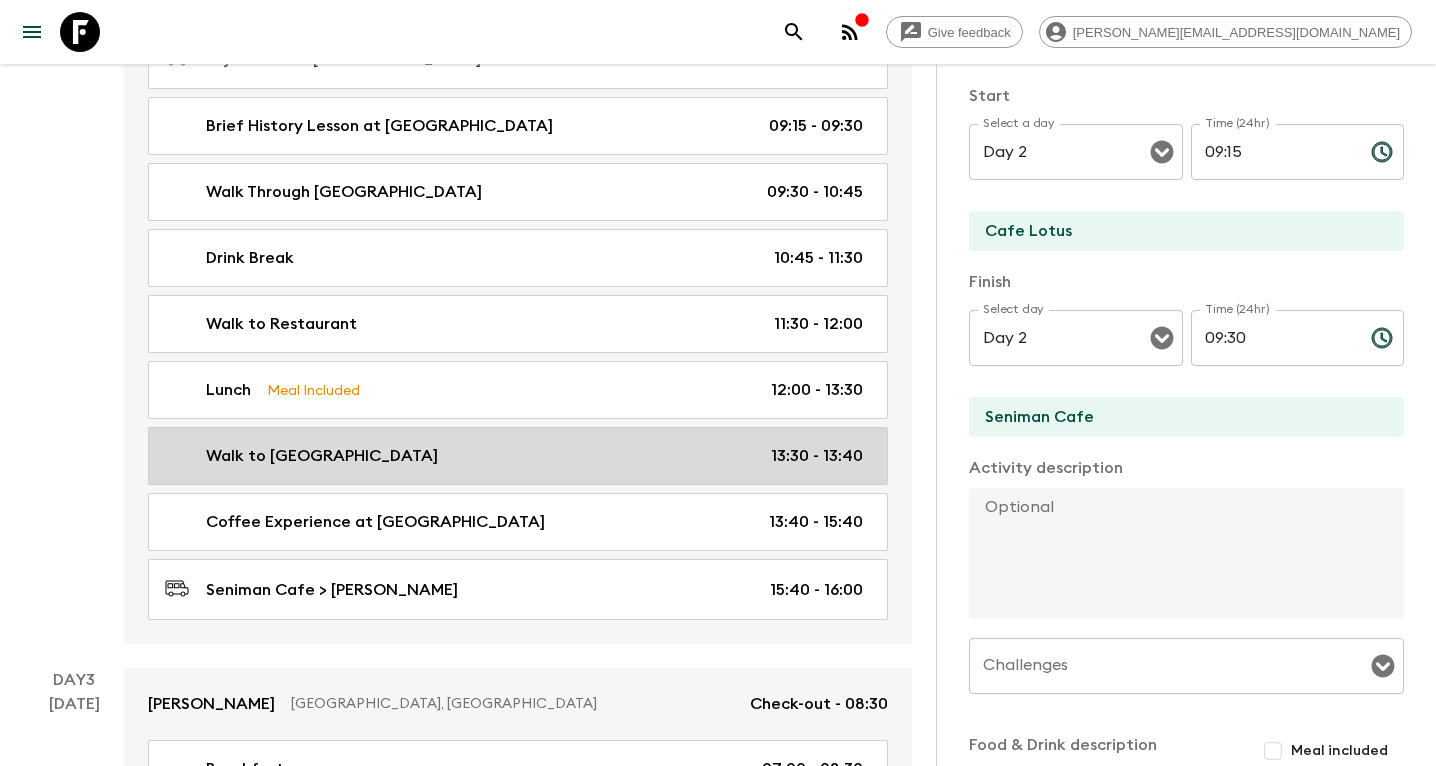 type on "13:30" 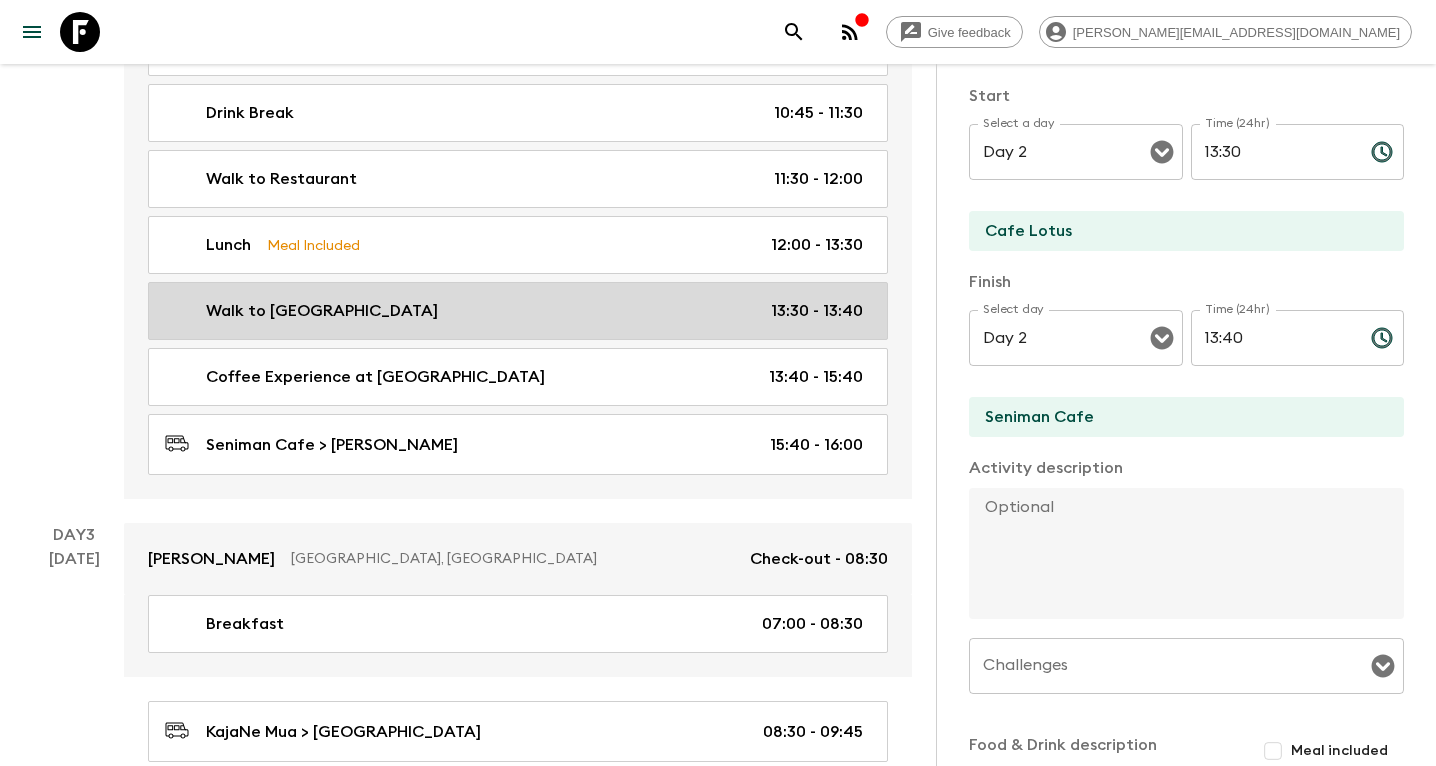 scroll, scrollTop: 1065, scrollLeft: 0, axis: vertical 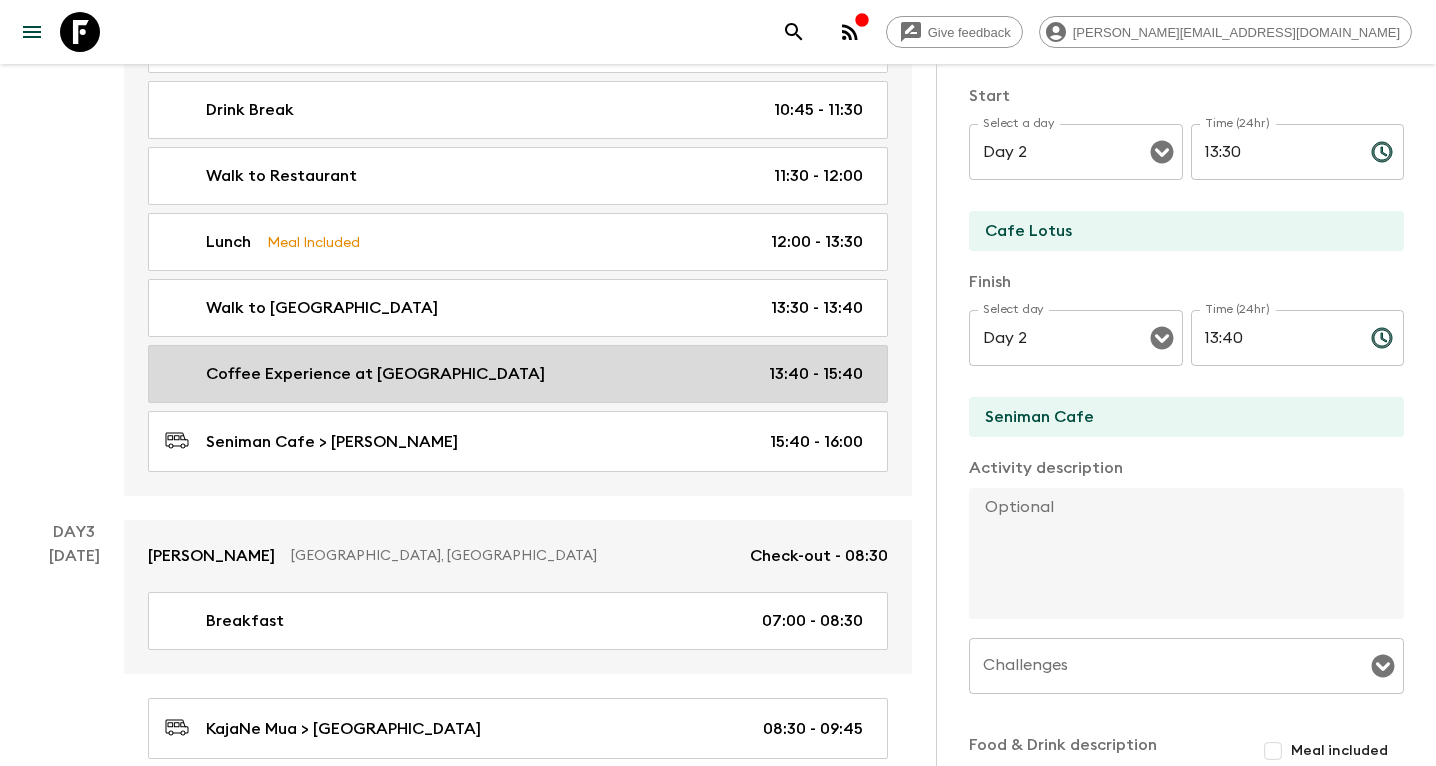 click on "Coffee Experience at [GEOGRAPHIC_DATA] 13:40 - 15:40" at bounding box center (514, 374) 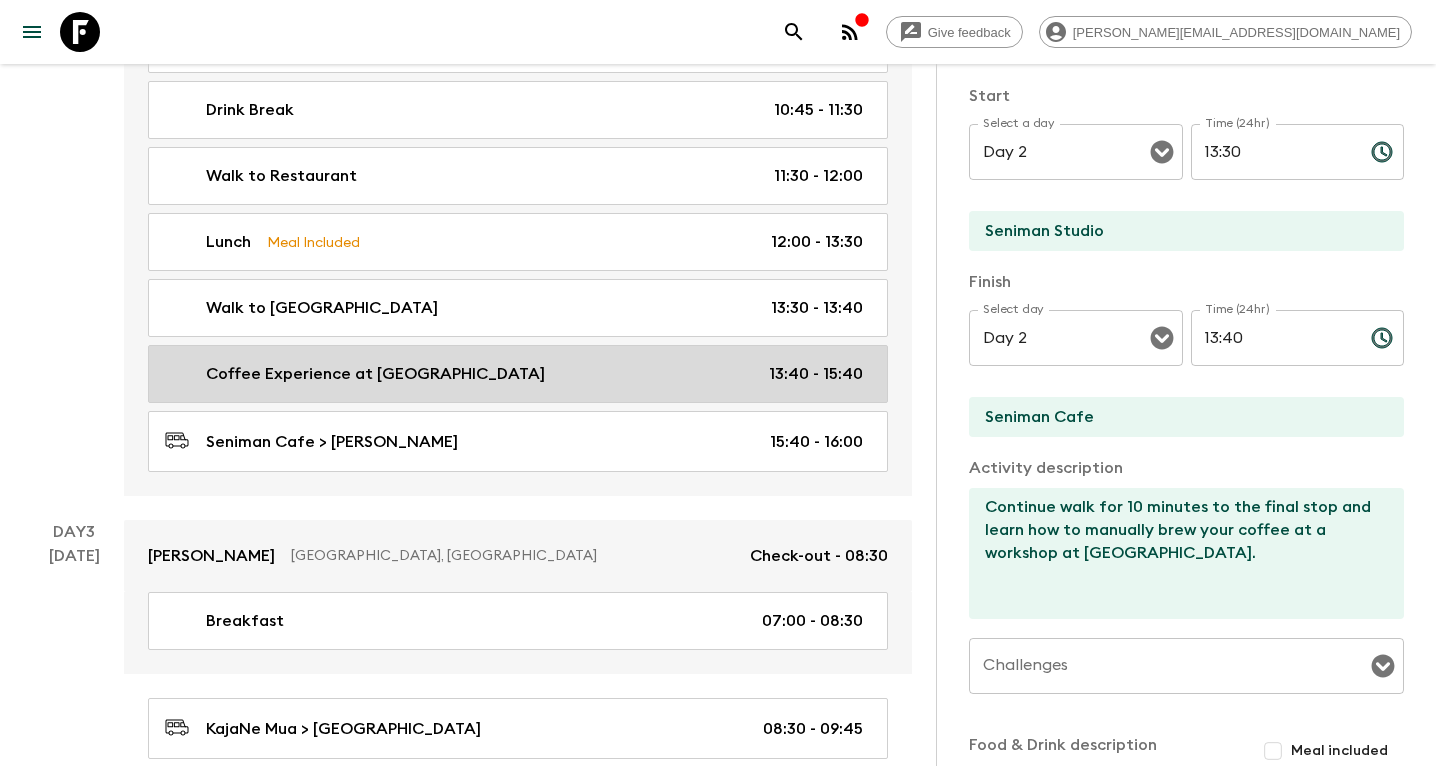 type on "13:40" 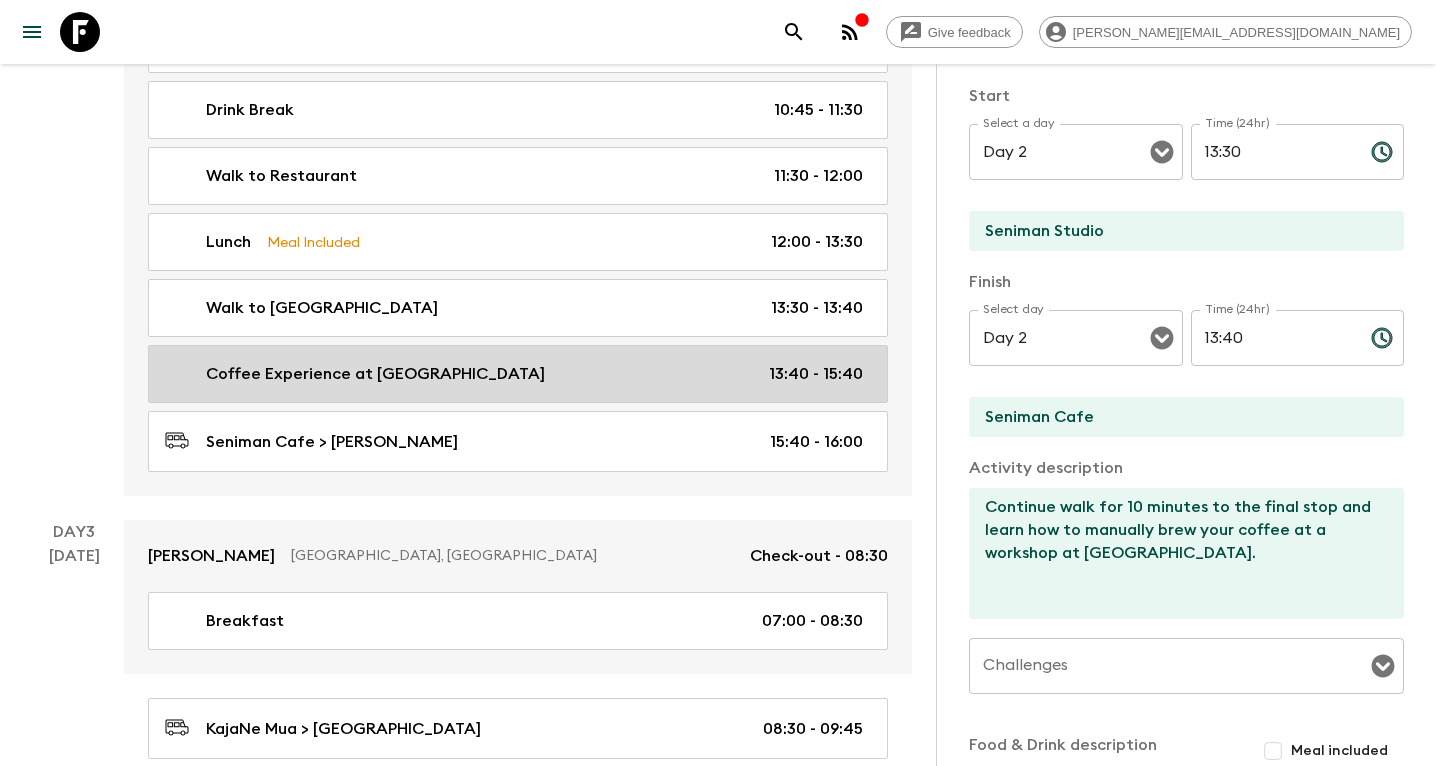 type on "15:40" 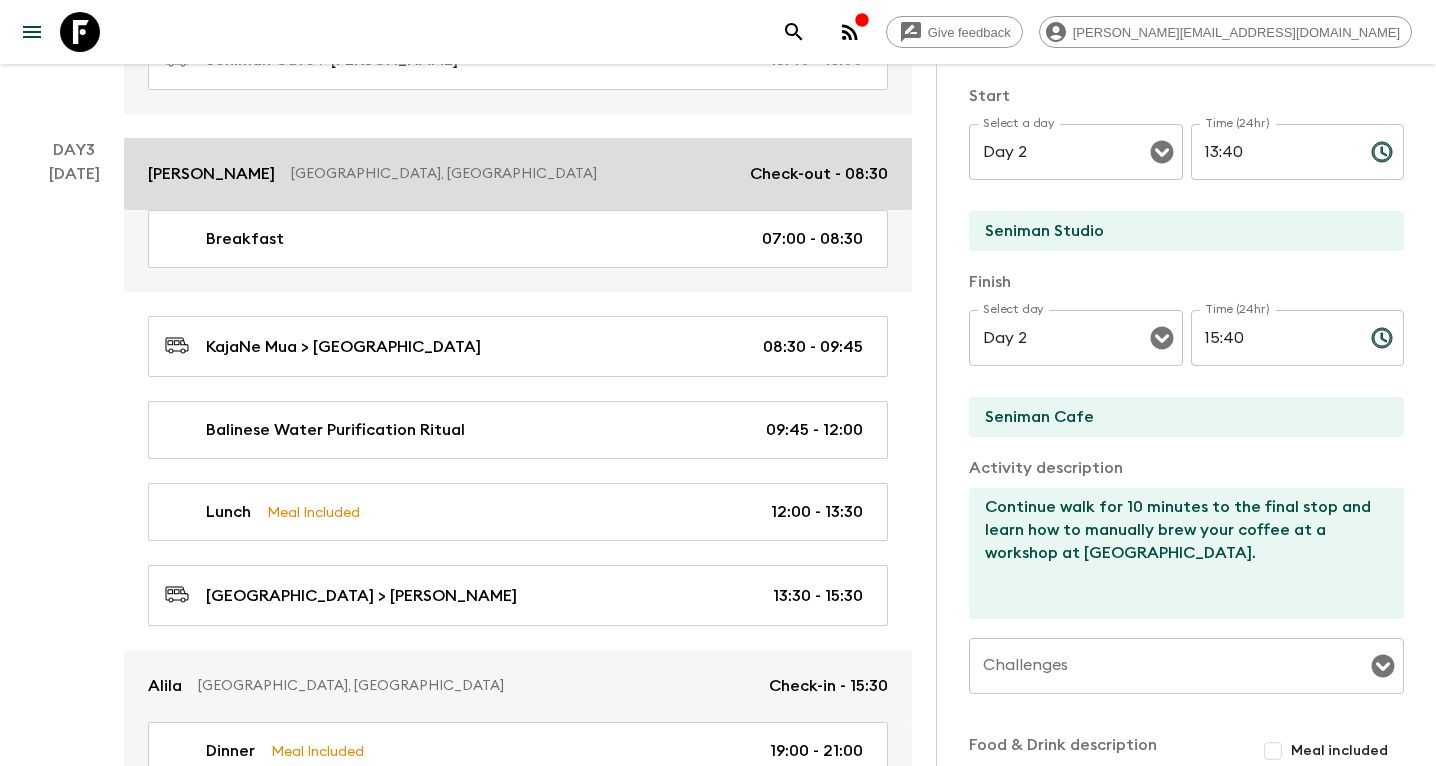 scroll, scrollTop: 1453, scrollLeft: 0, axis: vertical 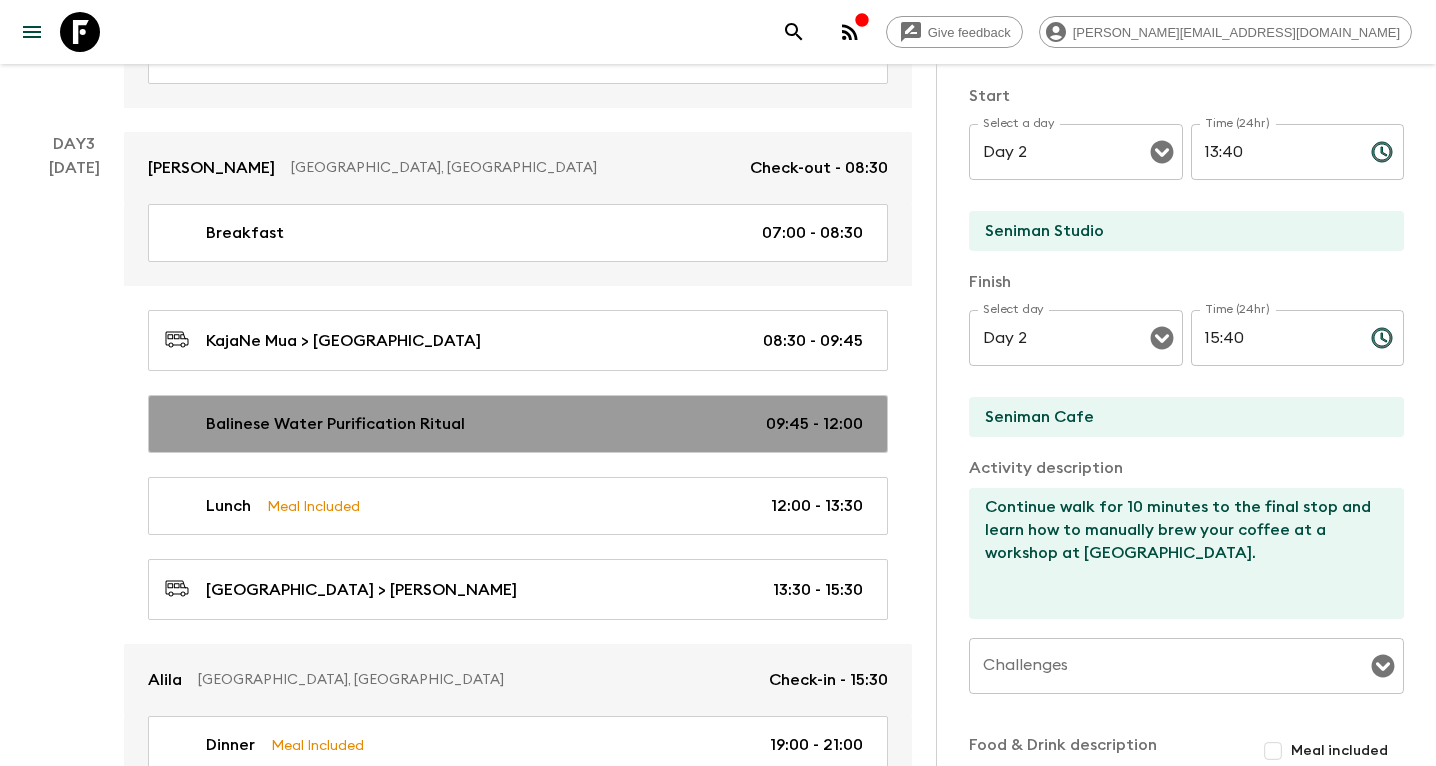 click on "Balinese Water Purification Ritual 09:45 - 12:00" at bounding box center (514, 424) 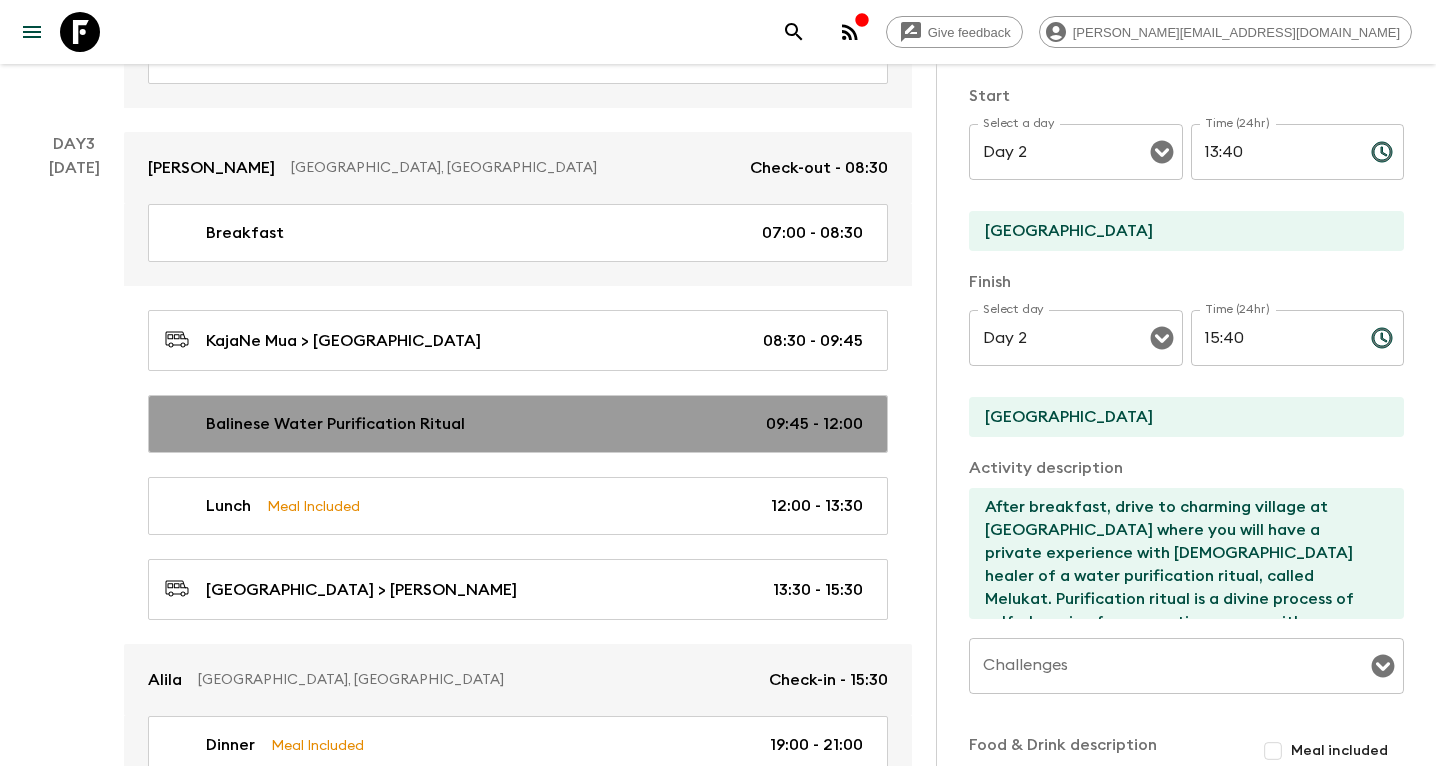 type on "Day 3" 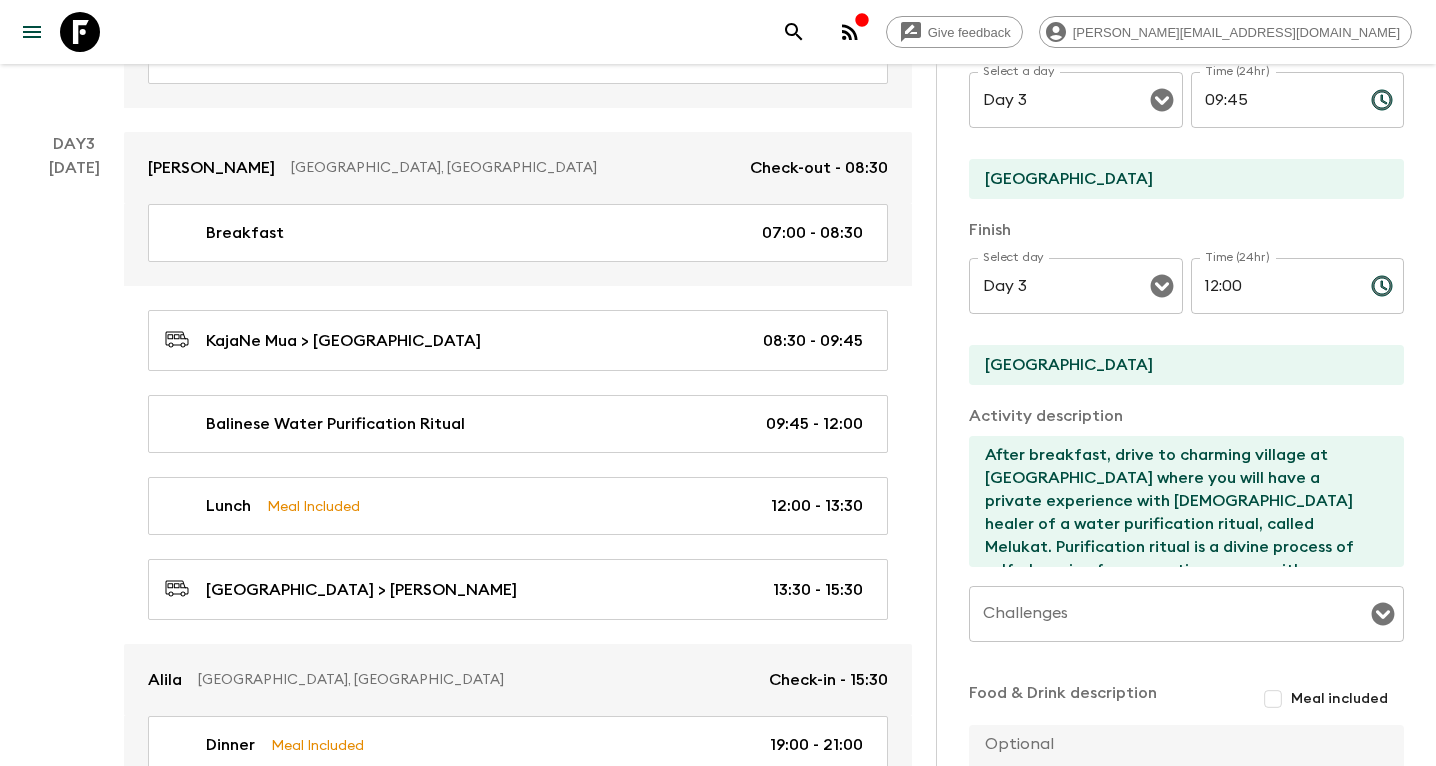 scroll, scrollTop: 370, scrollLeft: 0, axis: vertical 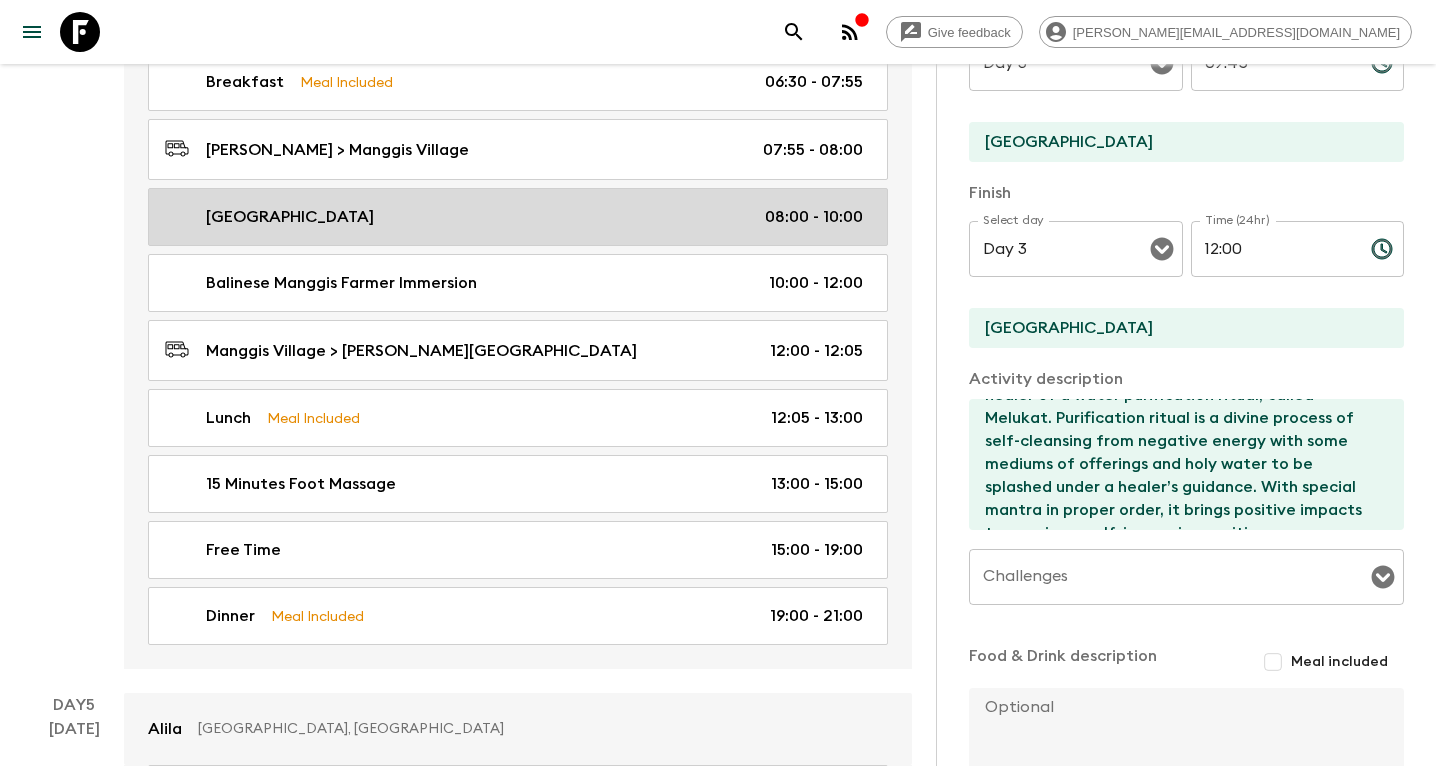click on "[GEOGRAPHIC_DATA]" at bounding box center (290, 217) 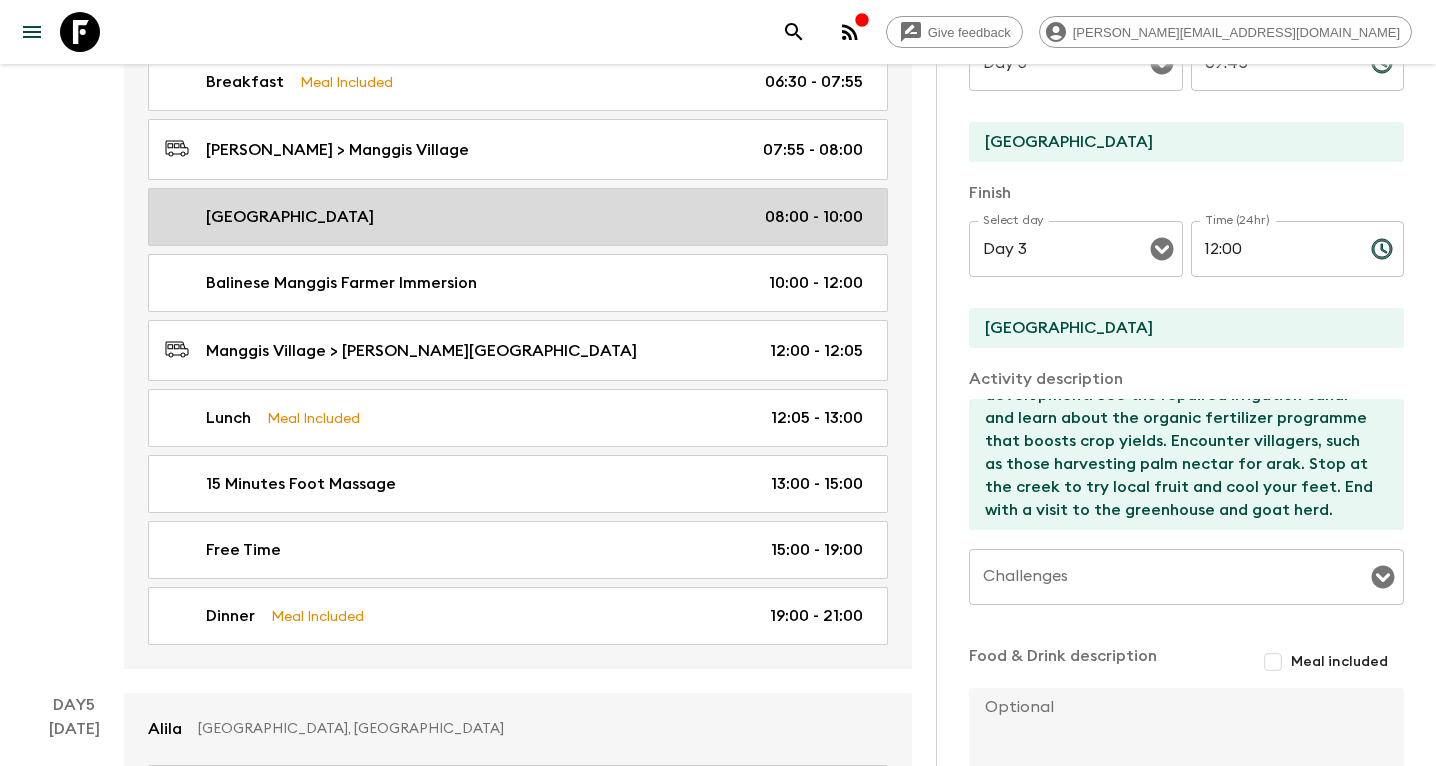 type on "Day 4" 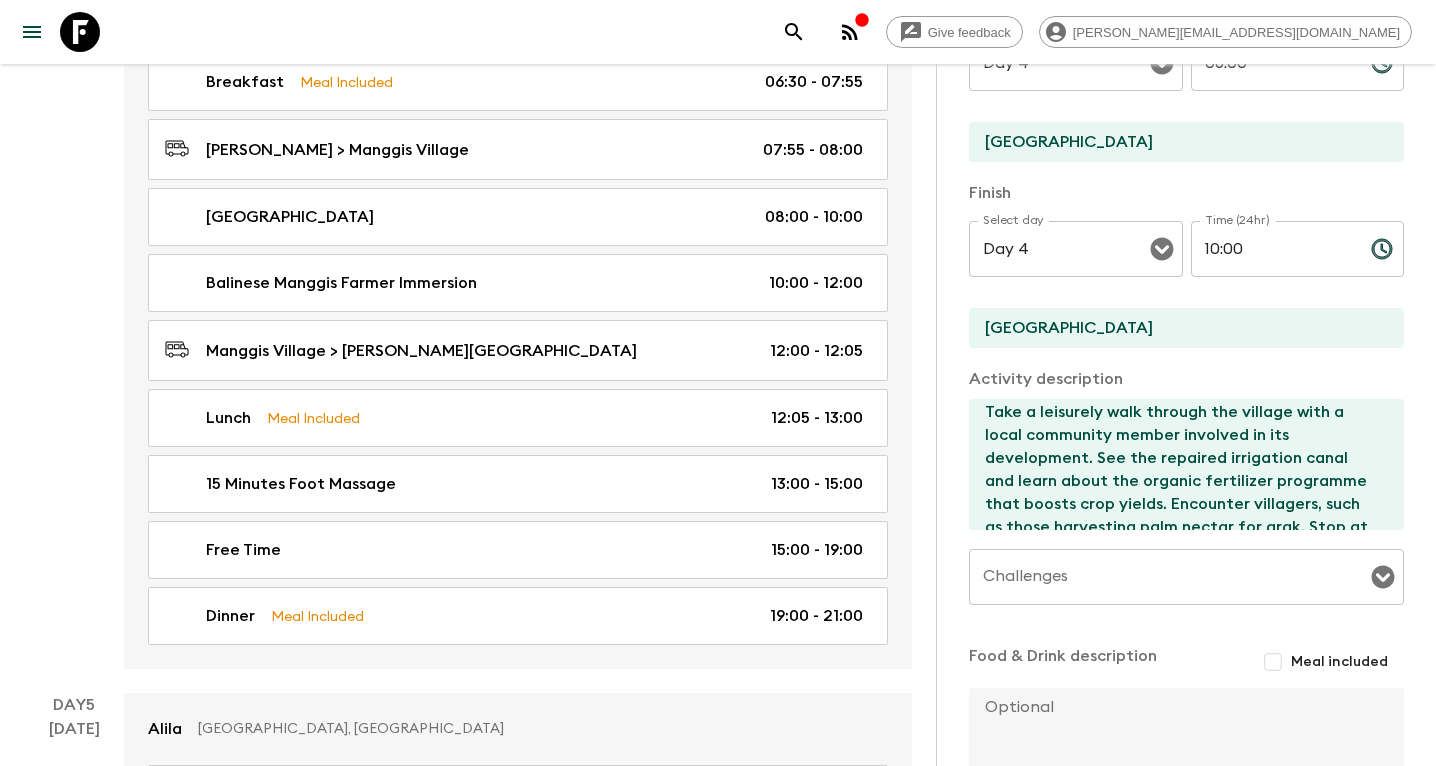 scroll, scrollTop: 0, scrollLeft: 0, axis: both 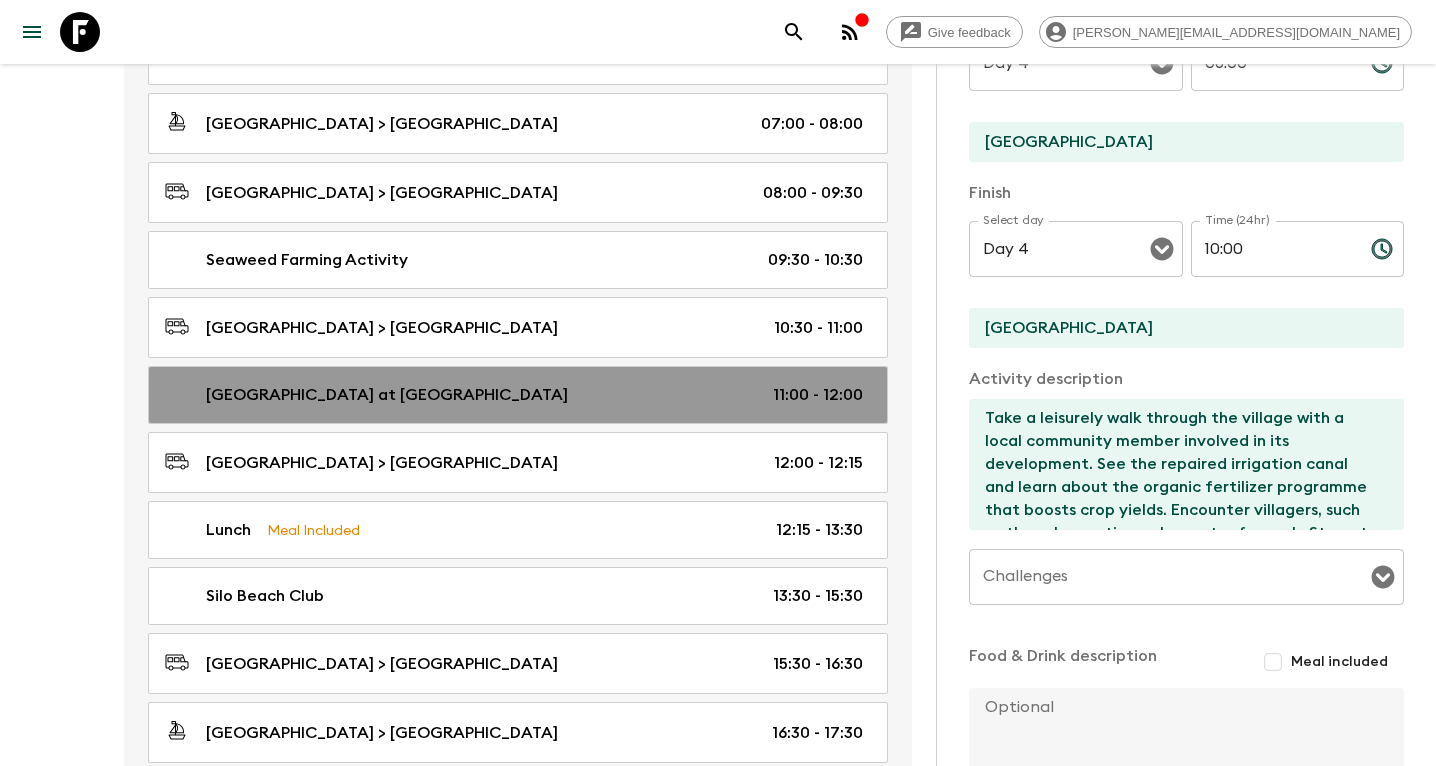 click on "[GEOGRAPHIC_DATA] at [GEOGRAPHIC_DATA]" at bounding box center [387, 395] 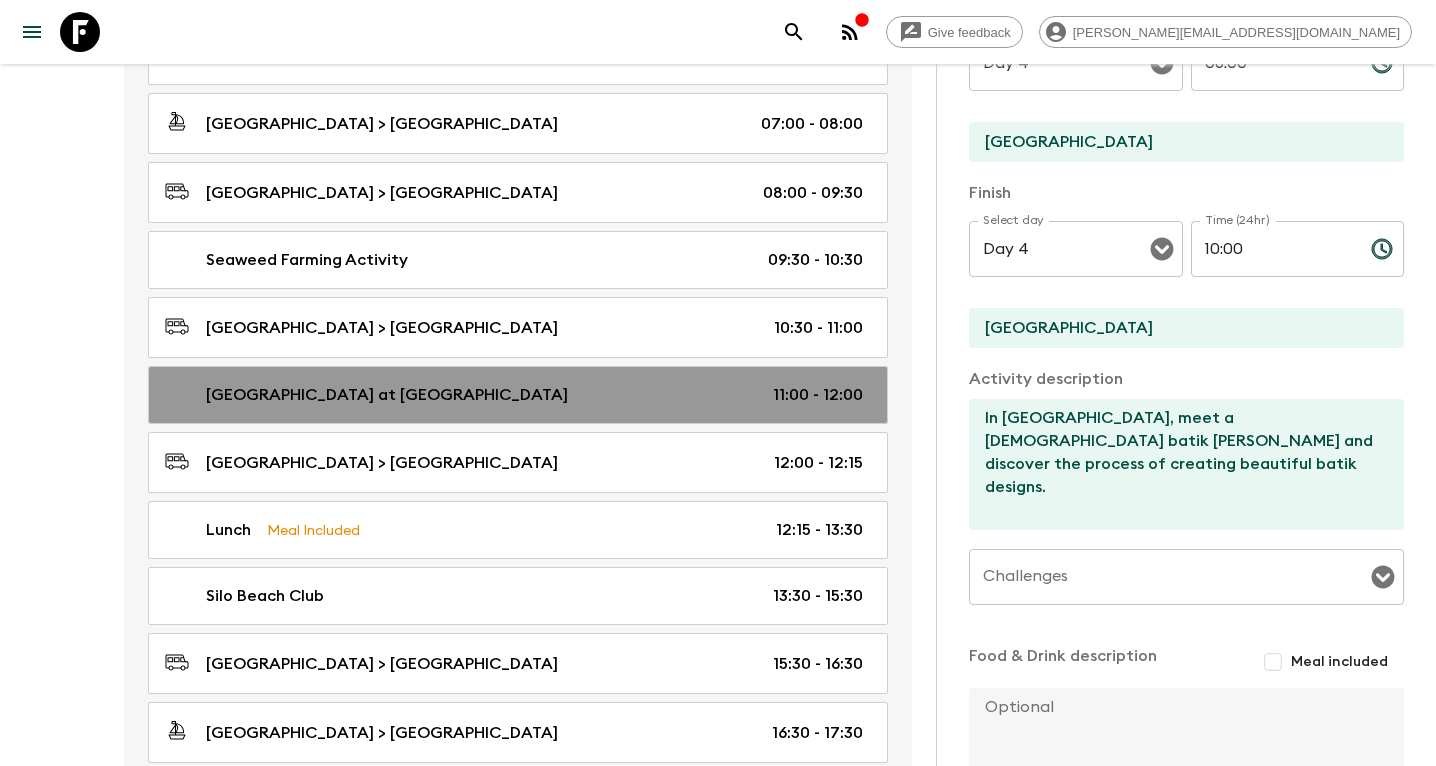 type on "Day 7" 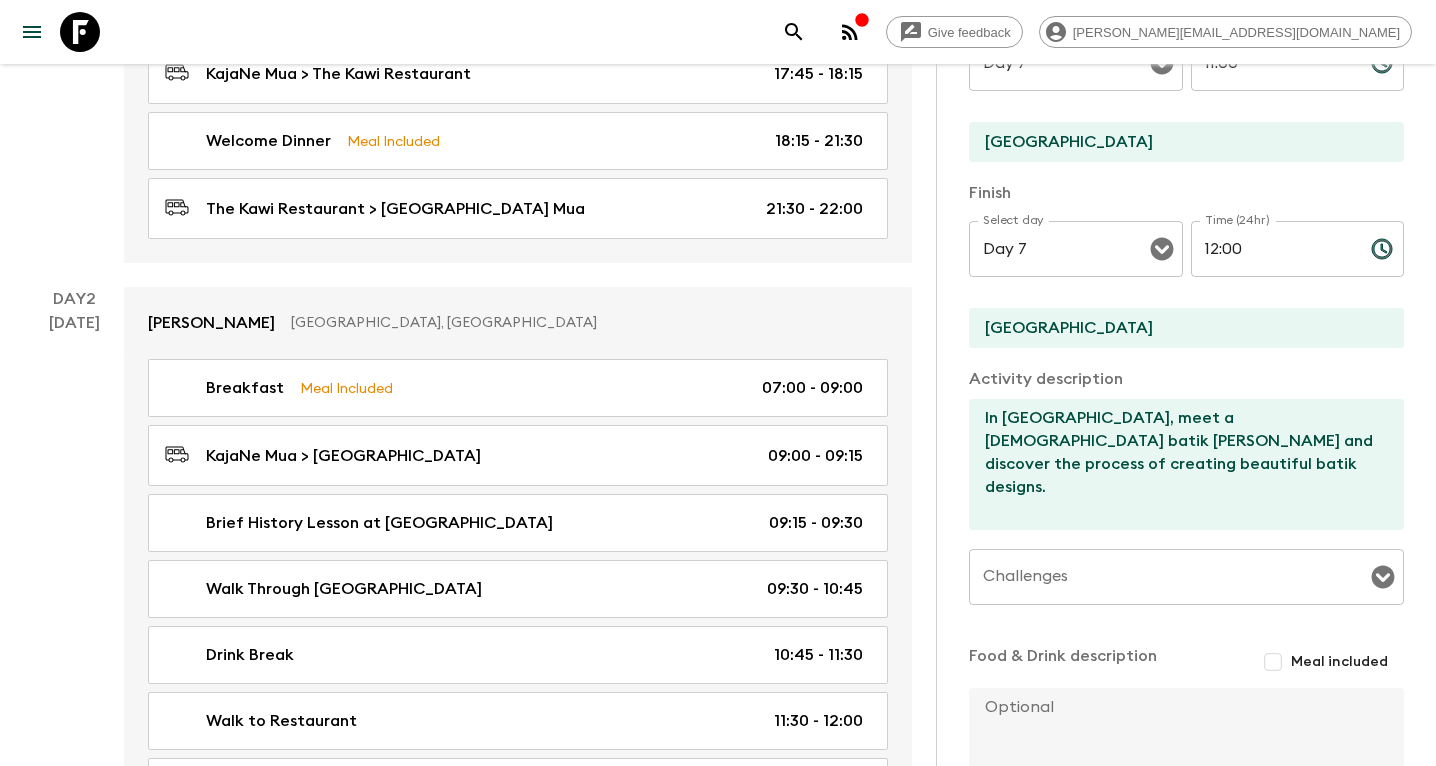scroll, scrollTop: 522, scrollLeft: 0, axis: vertical 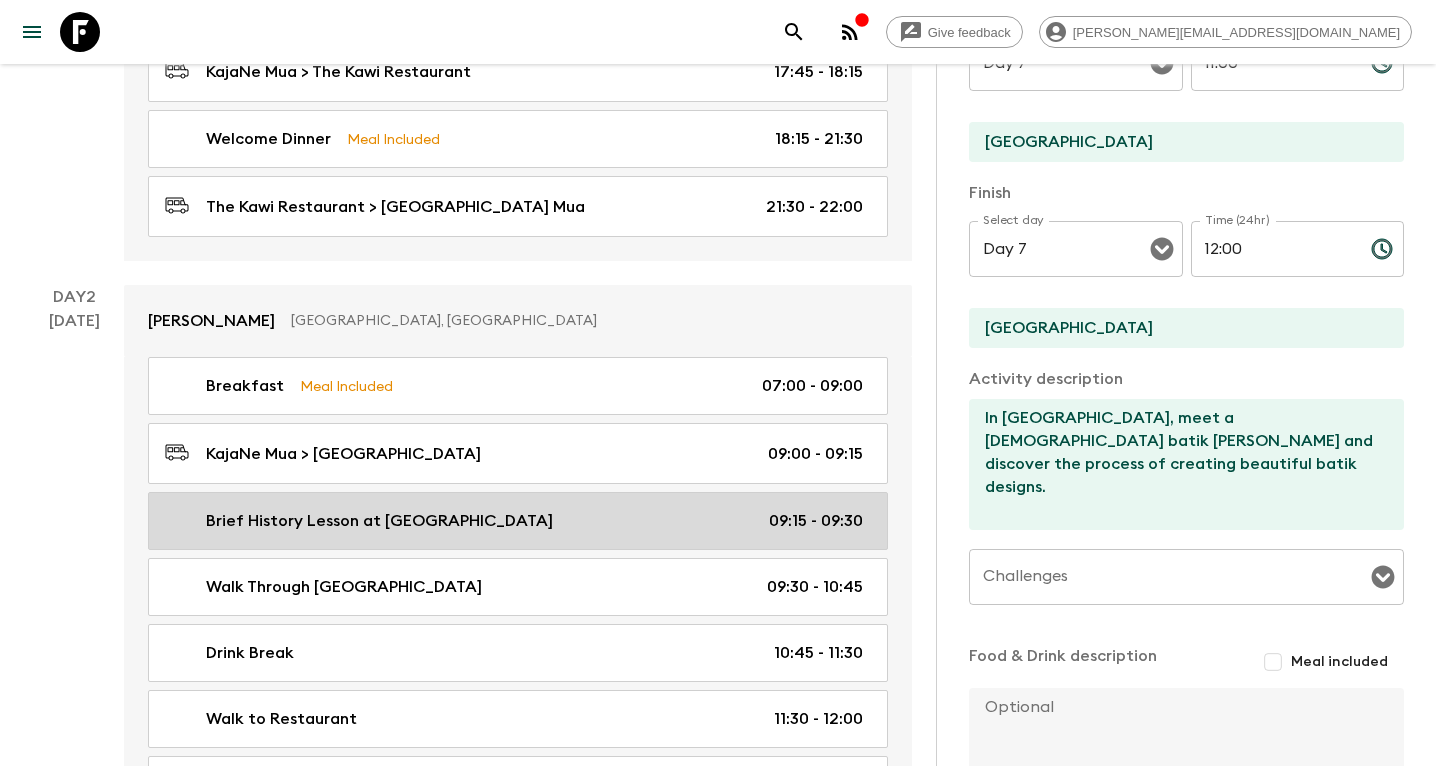click on "Brief History Lesson at [GEOGRAPHIC_DATA]" at bounding box center (379, 521) 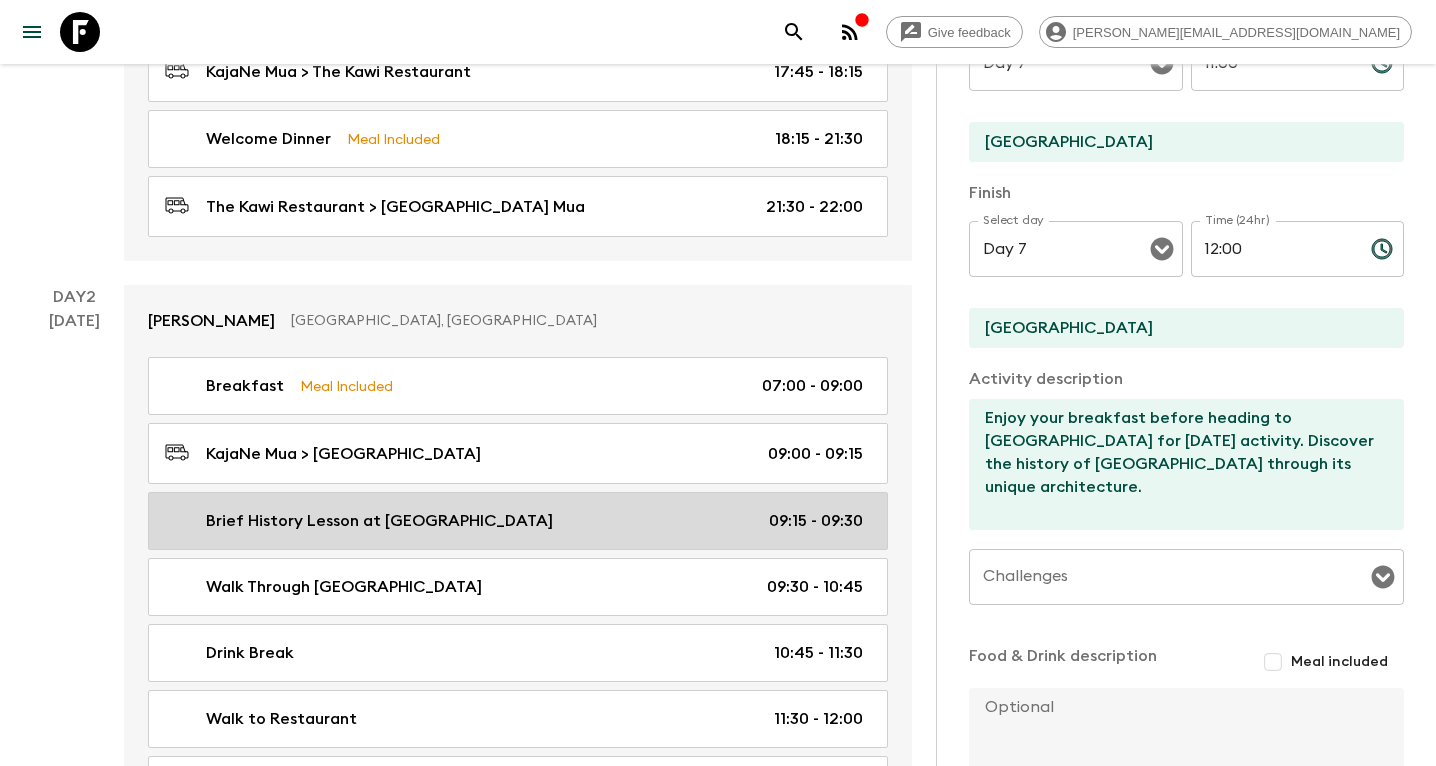 type on "Day 2" 